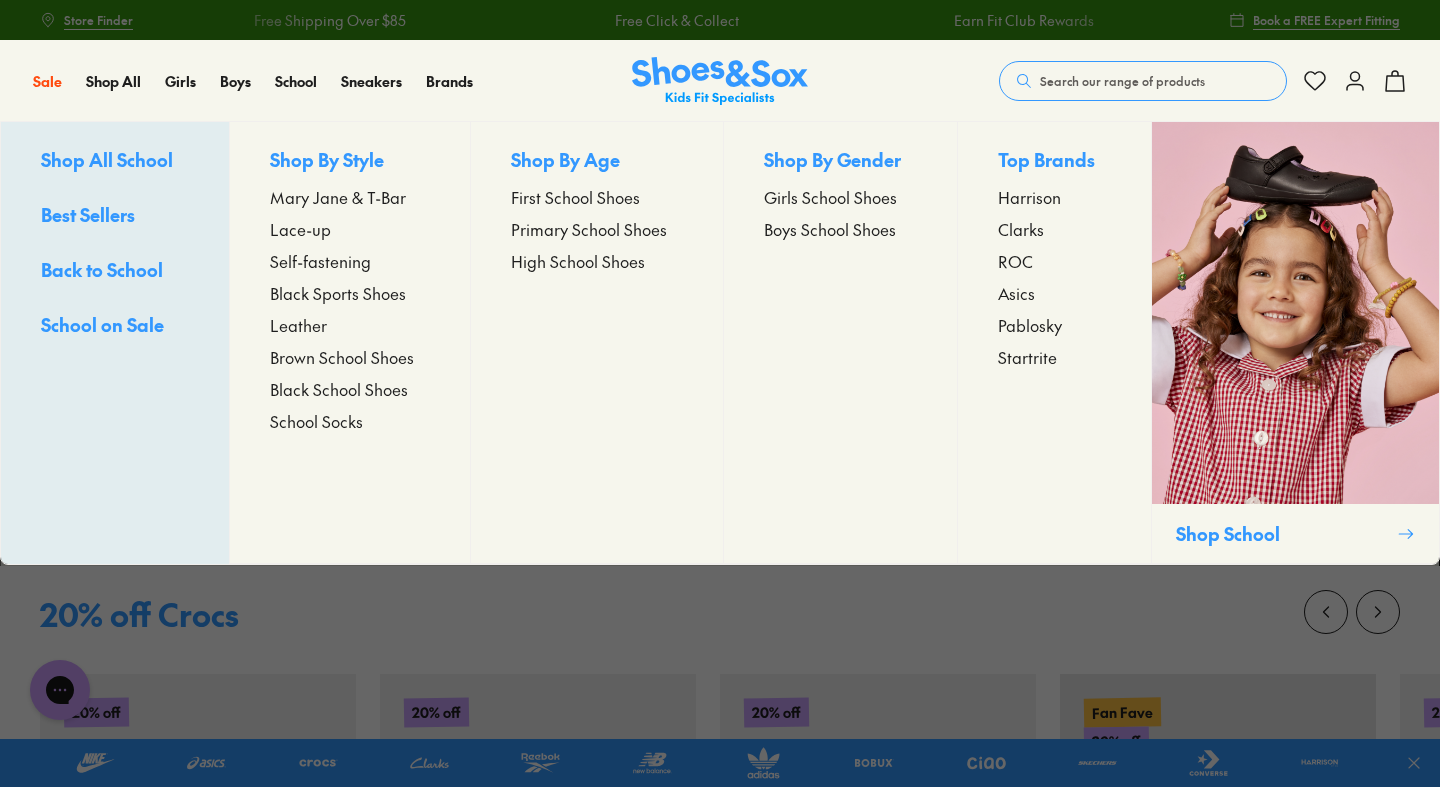 scroll, scrollTop: 0, scrollLeft: 0, axis: both 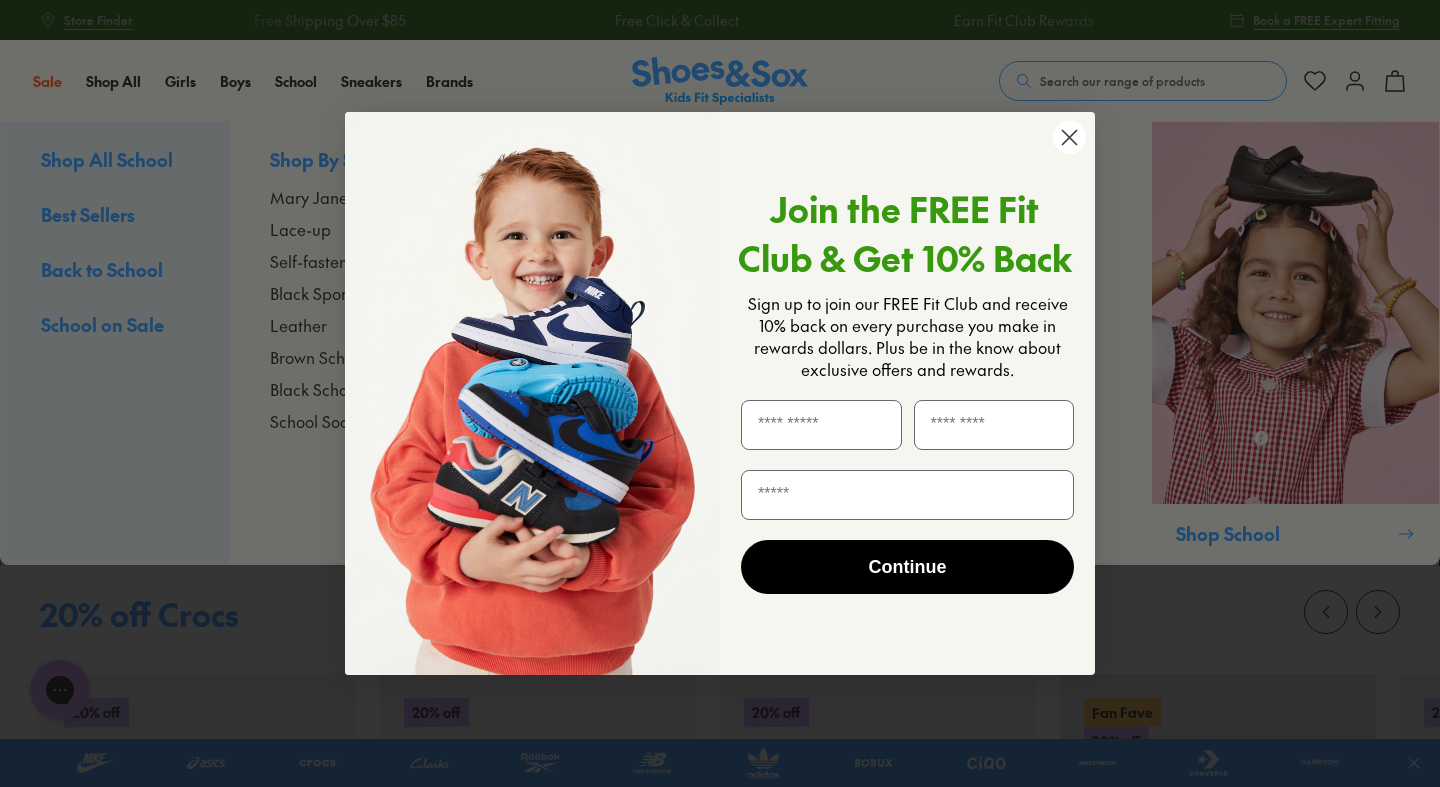 click on "Join the FREE Fit Club & Get 10% Back" at bounding box center (905, 233) 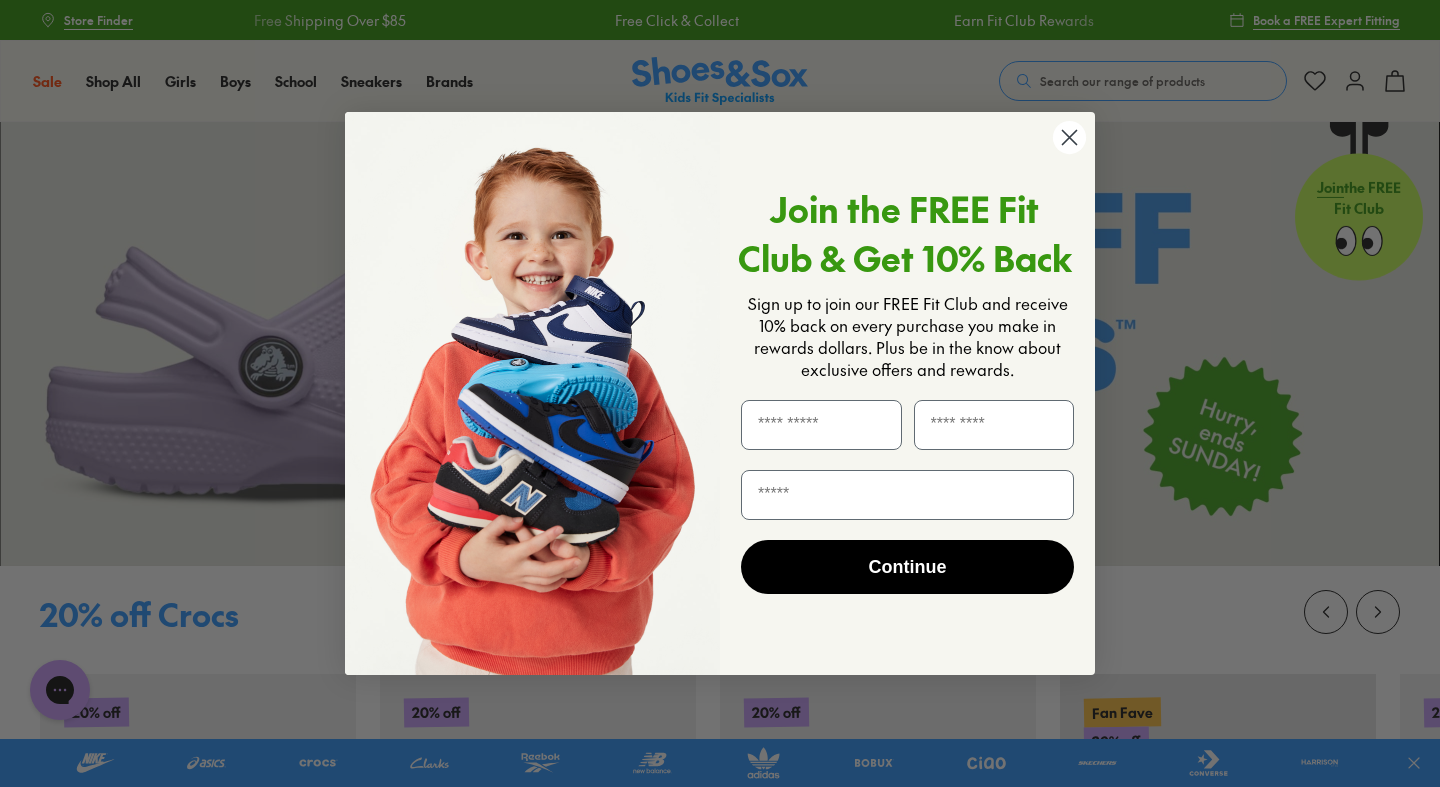 click 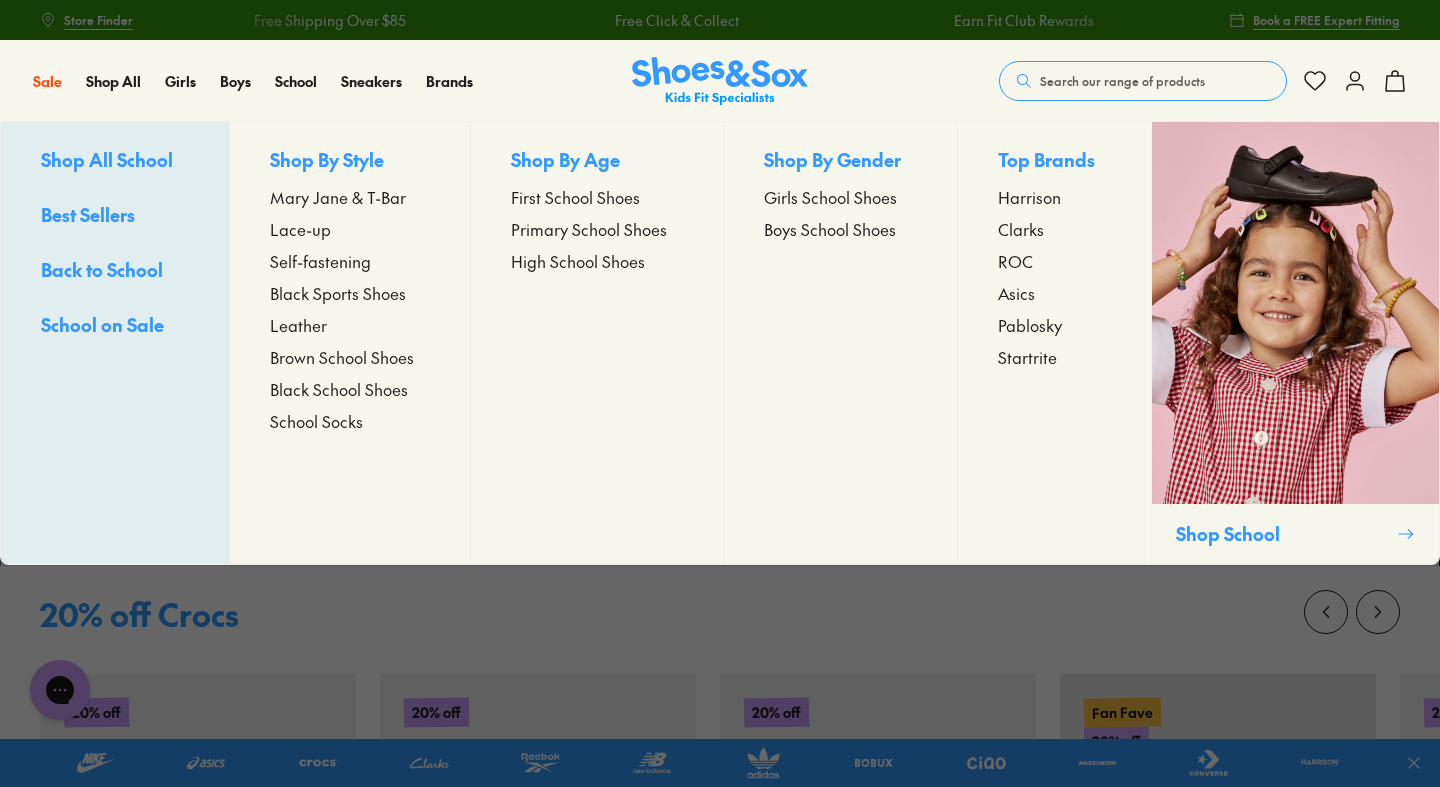 click on "Boys School Shoes" at bounding box center [830, 229] 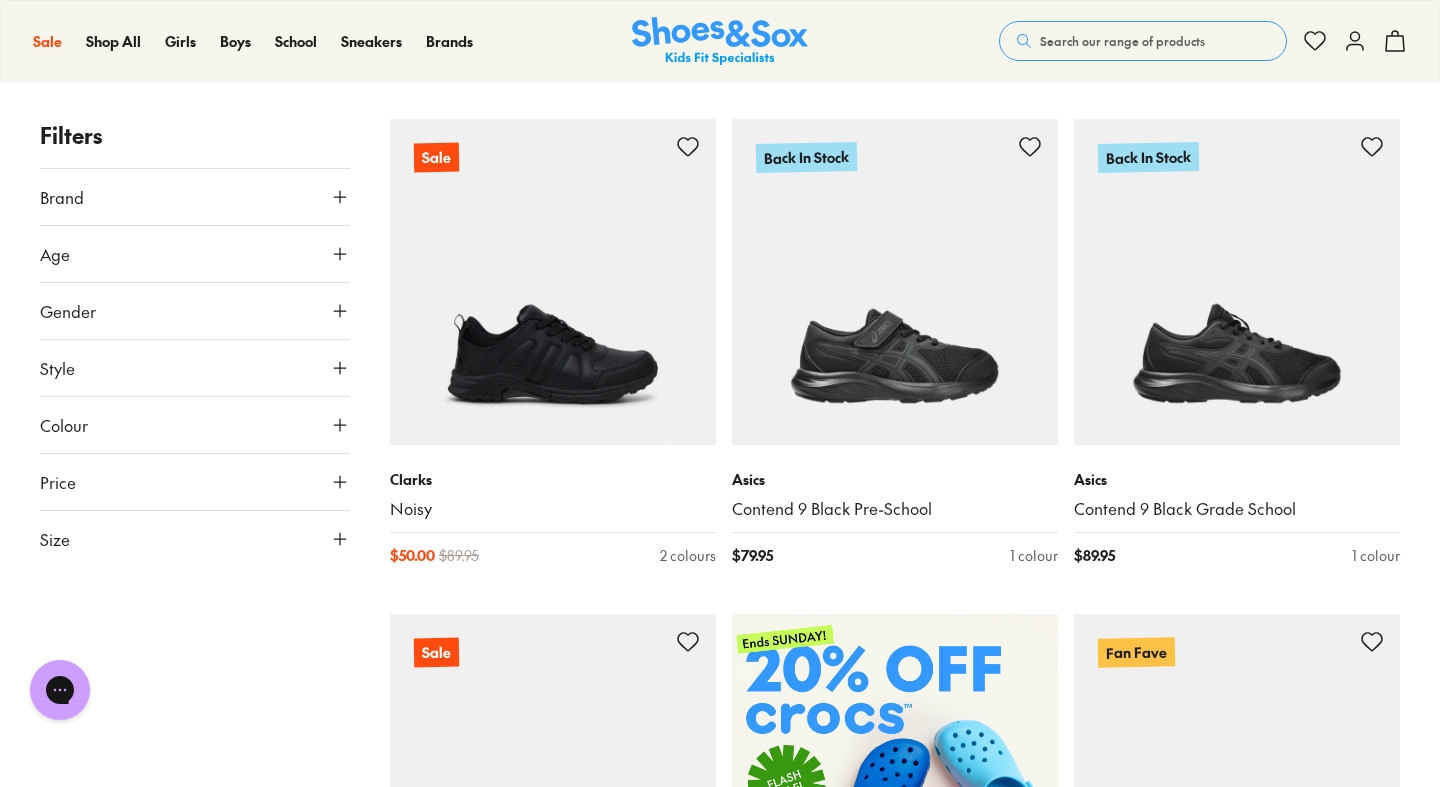 scroll, scrollTop: 0, scrollLeft: 0, axis: both 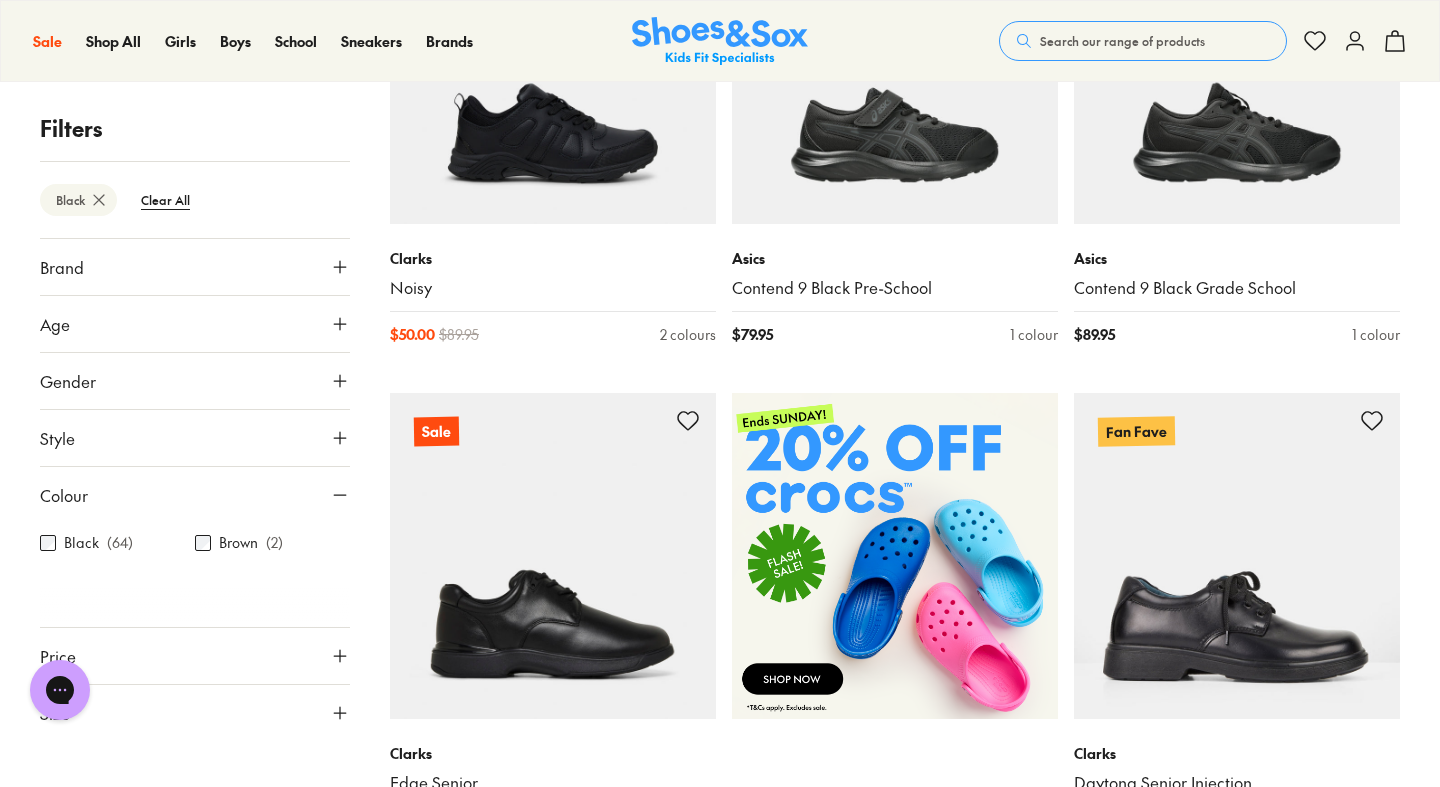 click 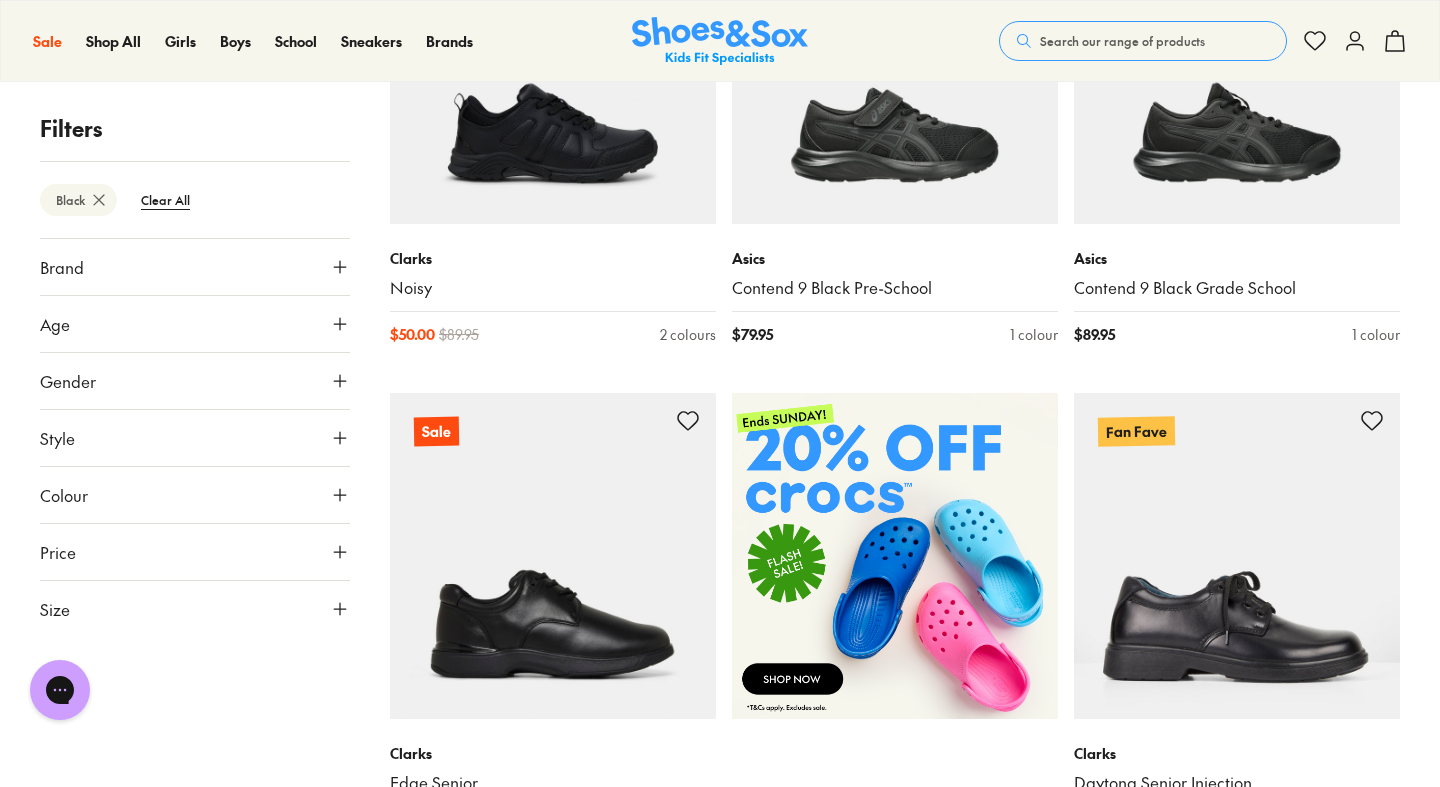 scroll, scrollTop: 666, scrollLeft: 0, axis: vertical 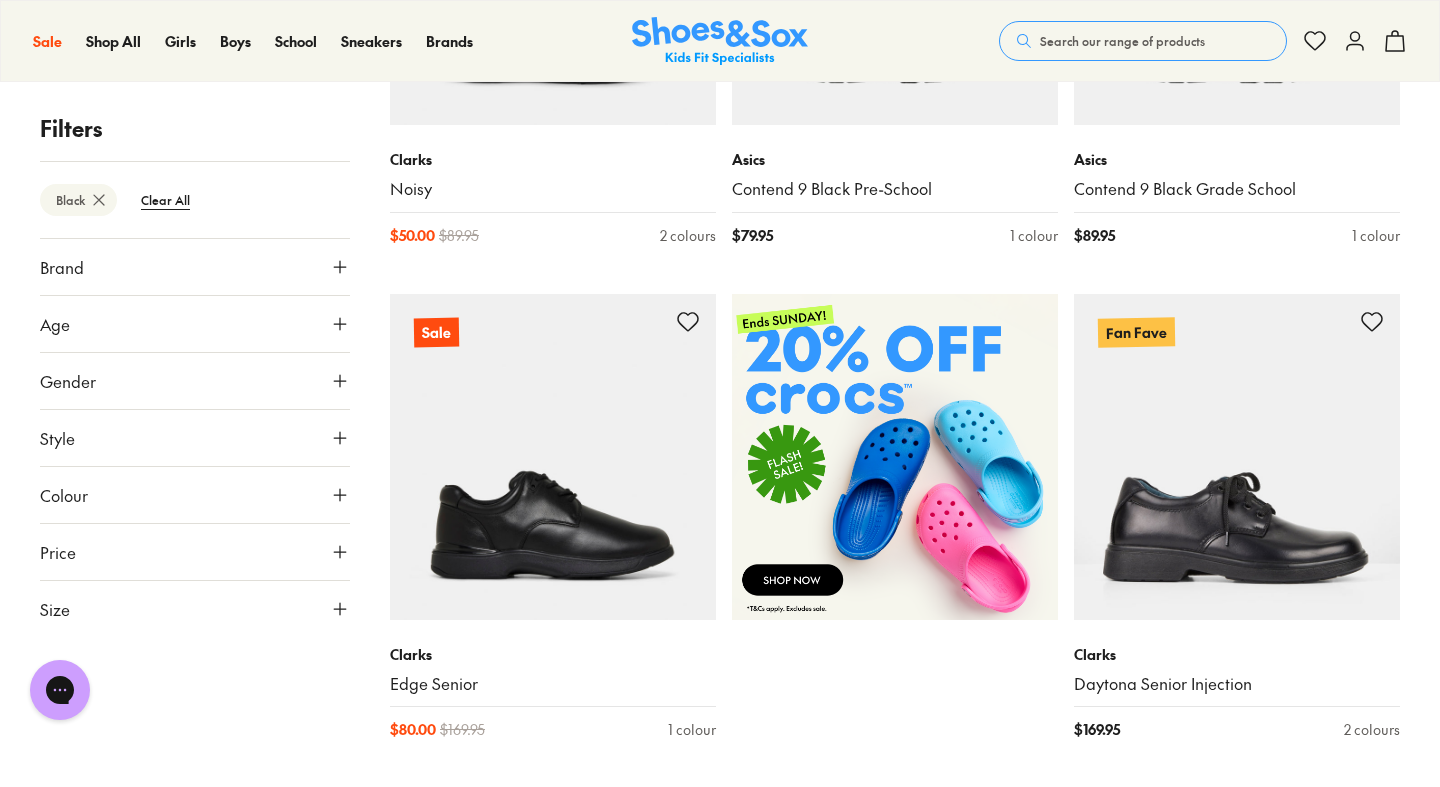 click 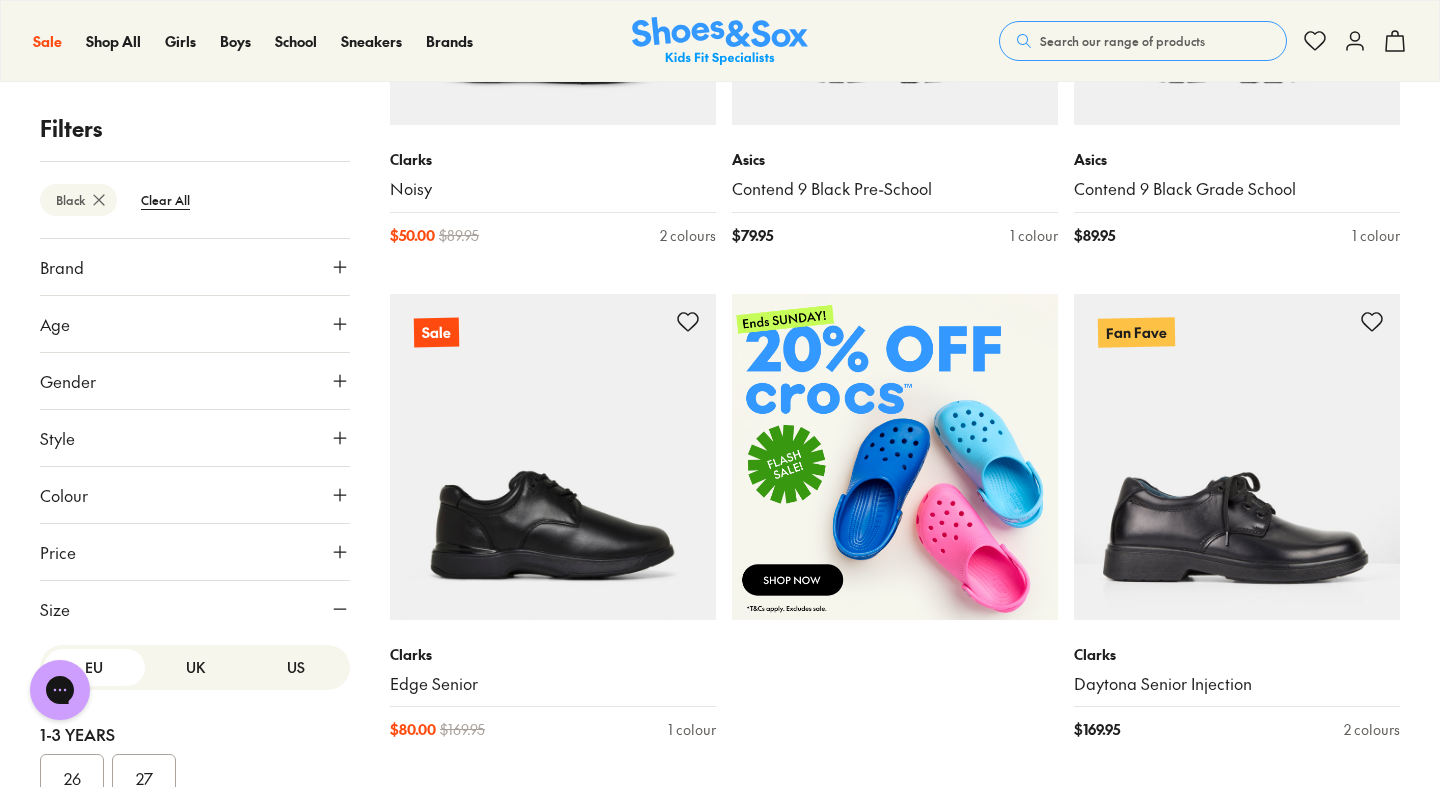 scroll, scrollTop: 234, scrollLeft: 0, axis: vertical 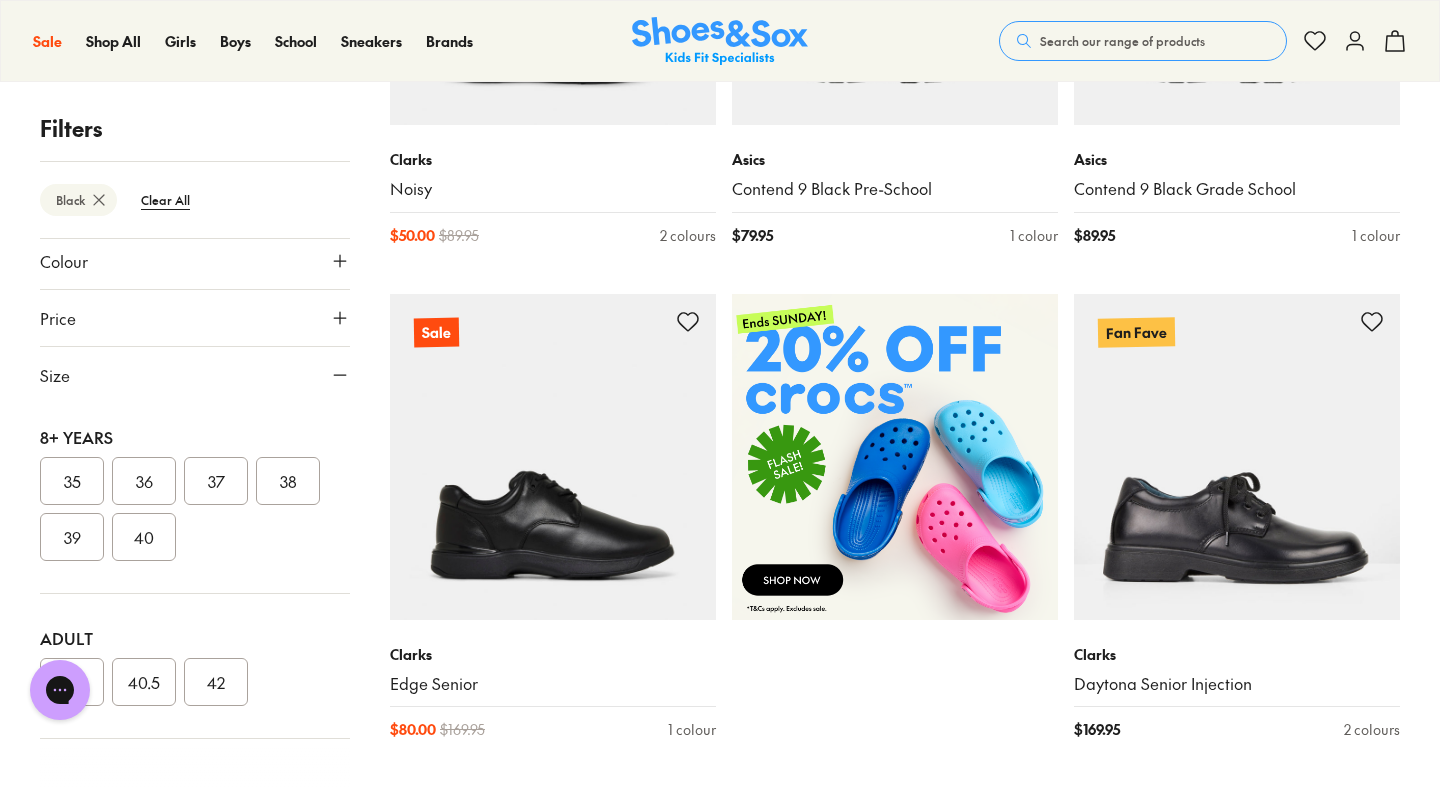 click on "36" at bounding box center (144, 481) 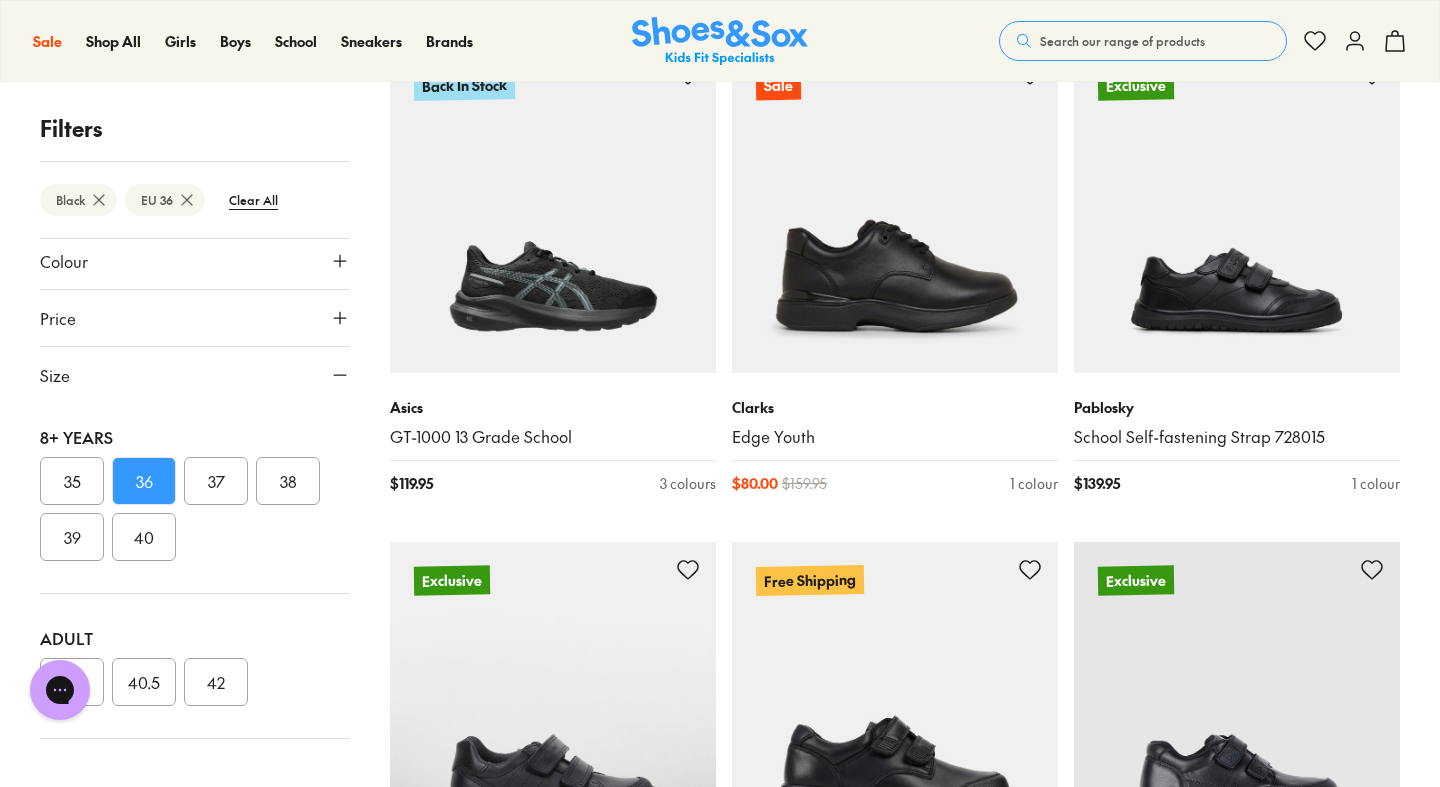 scroll, scrollTop: 1412, scrollLeft: 0, axis: vertical 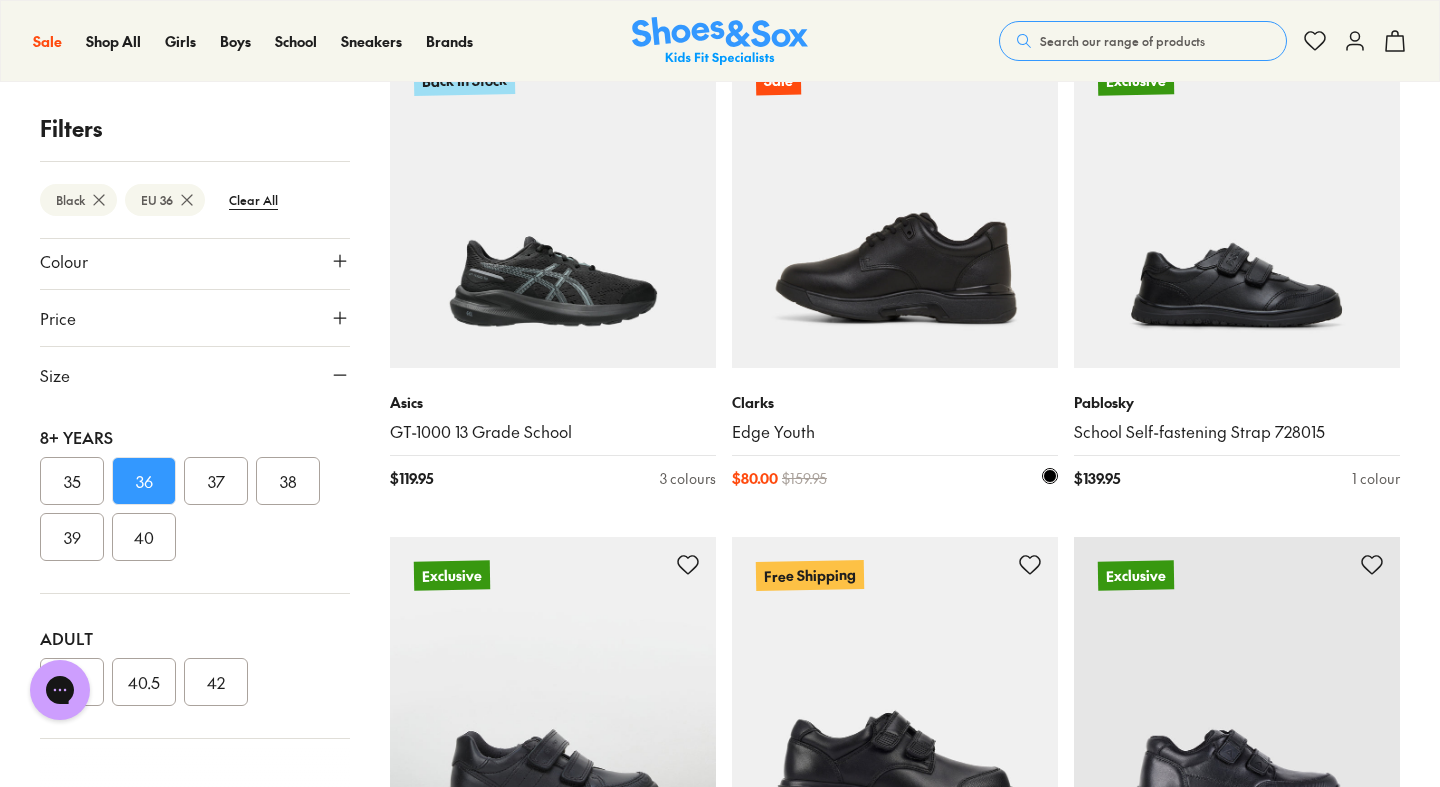 click at bounding box center [895, 205] 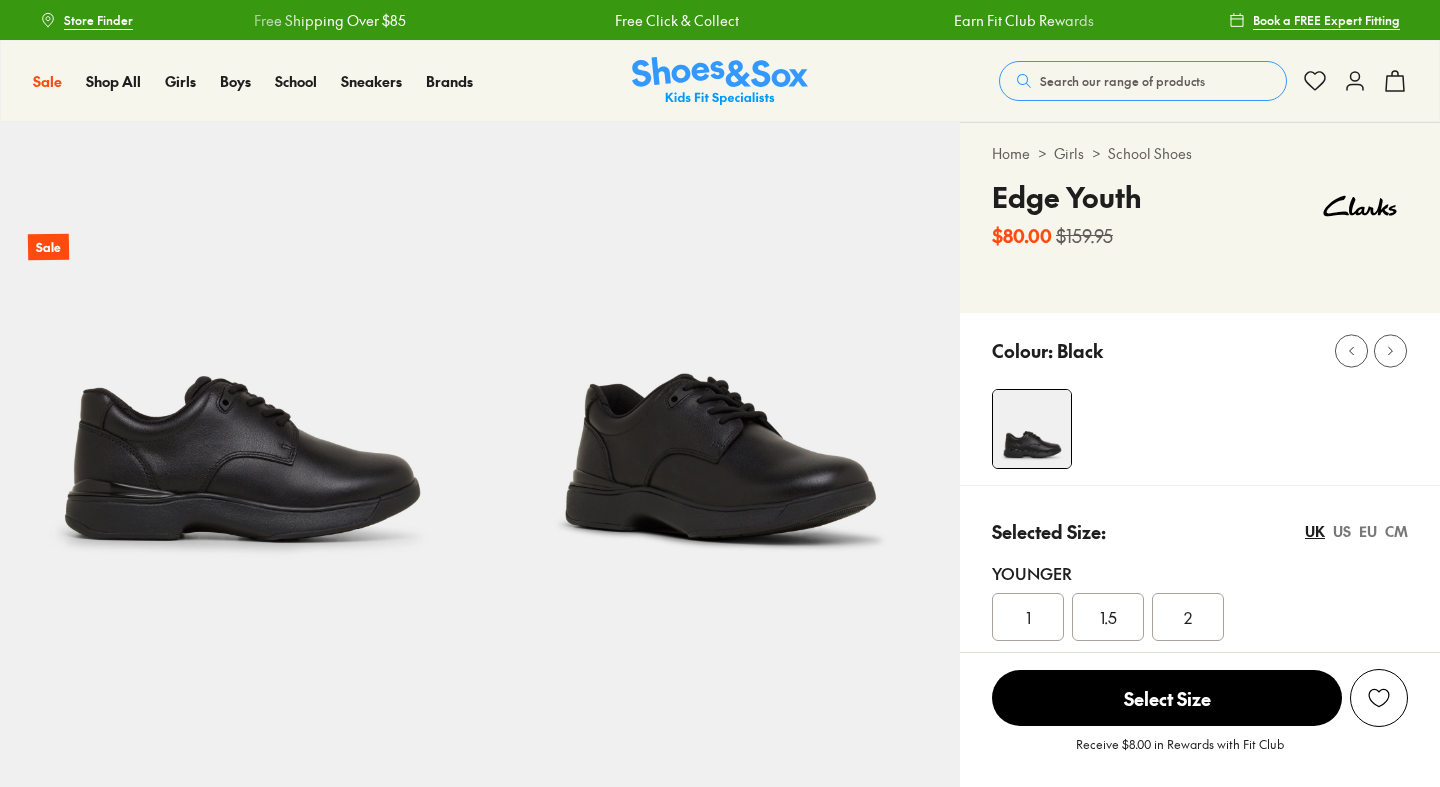 click on "EU" at bounding box center (1368, 531) 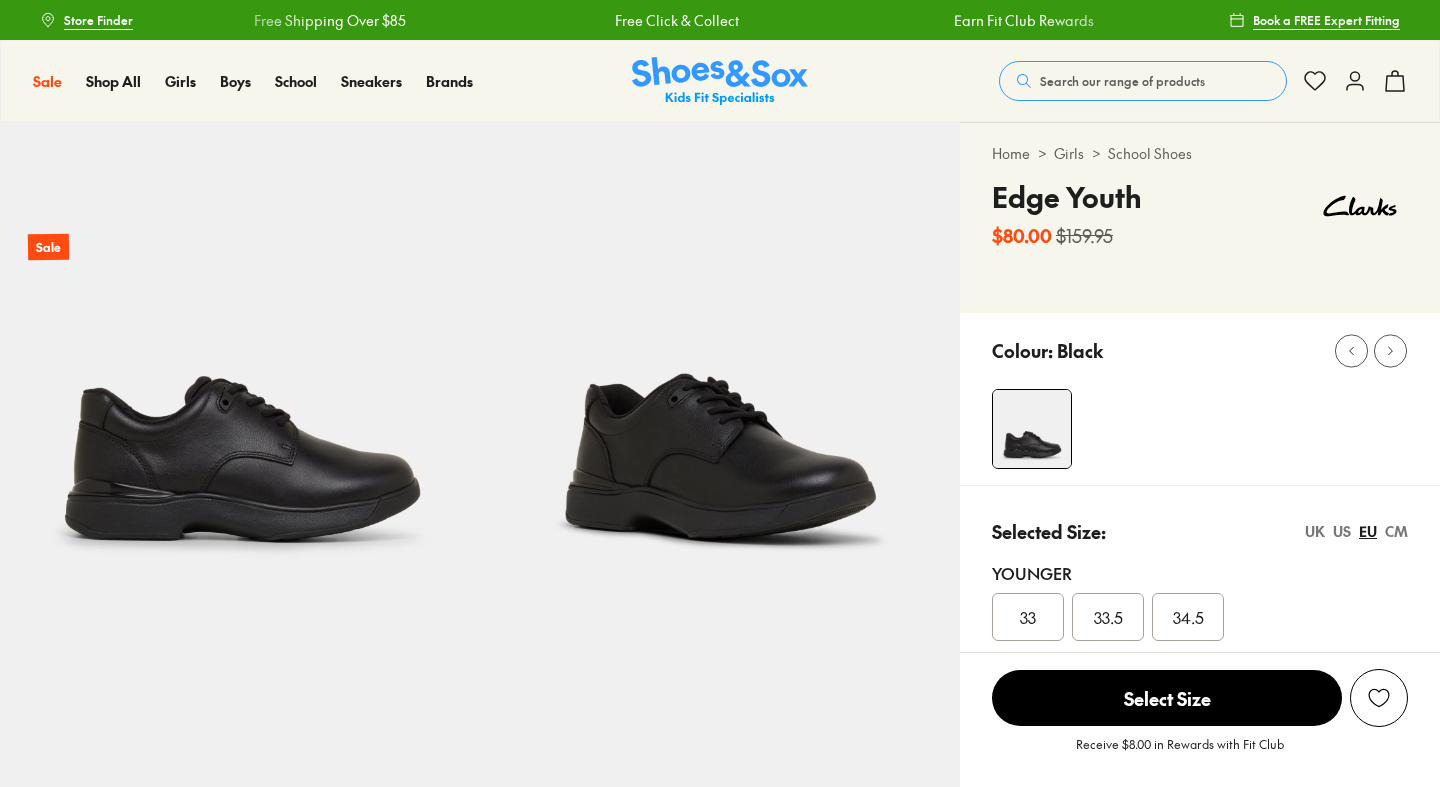 select on "*" 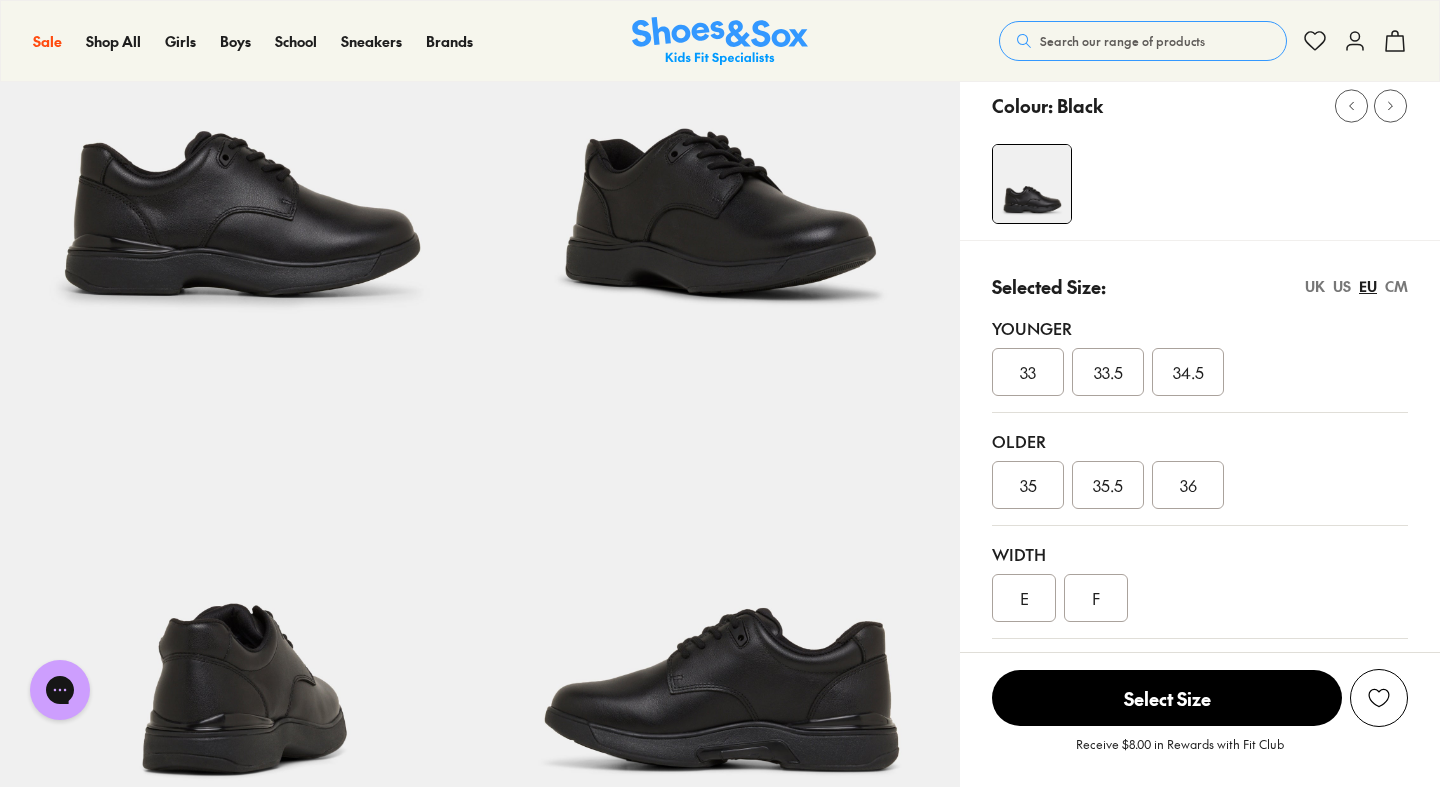 scroll, scrollTop: 0, scrollLeft: 0, axis: both 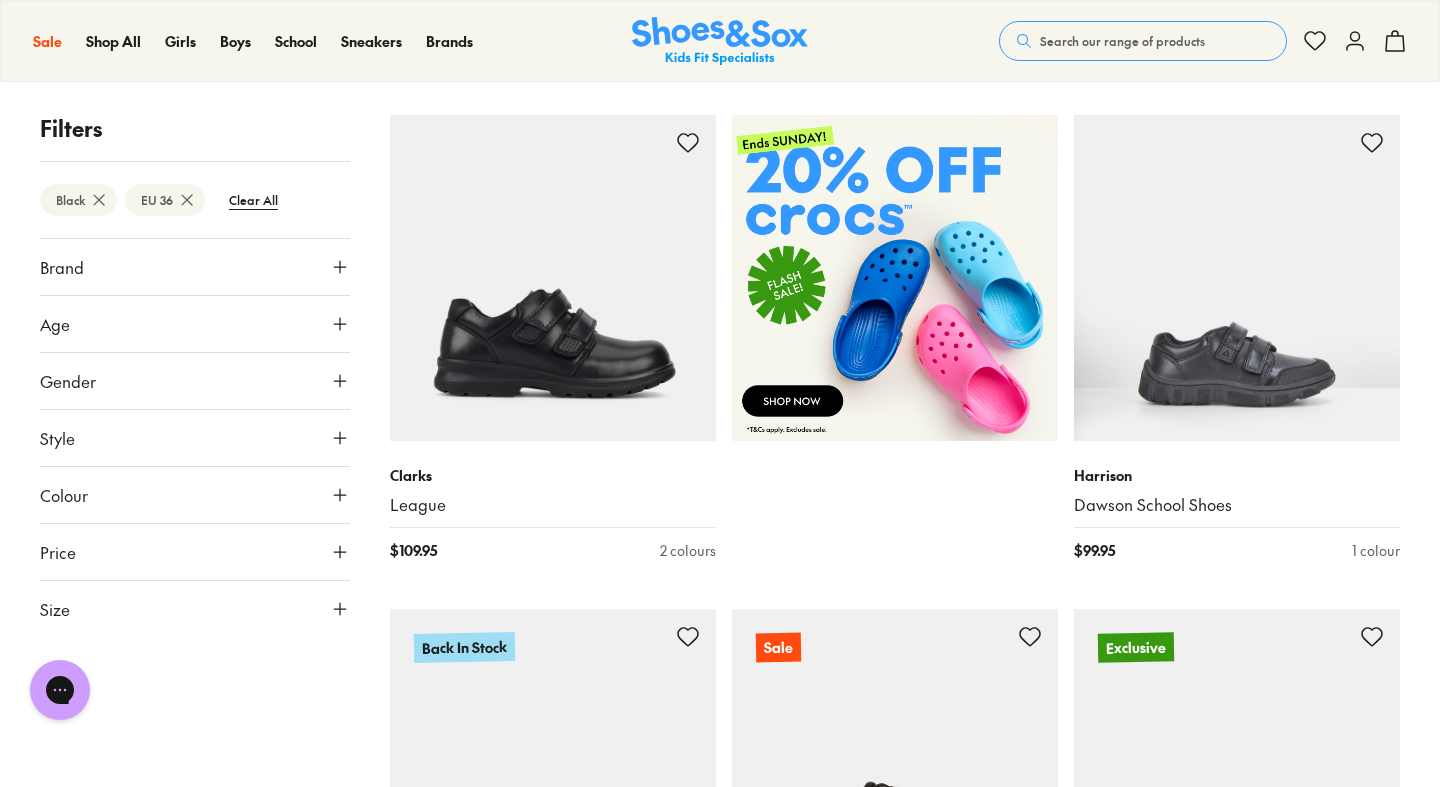 click 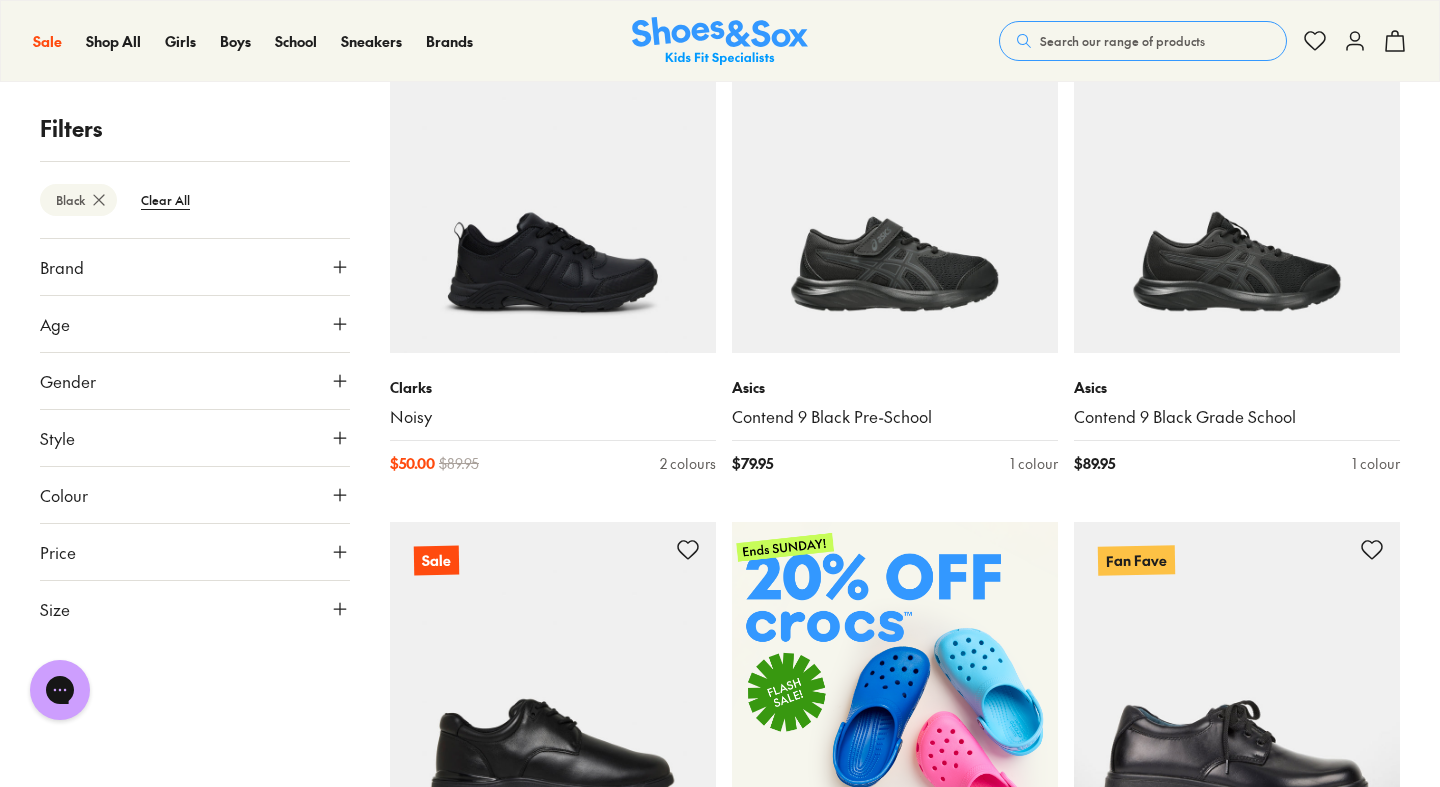 scroll, scrollTop: 439, scrollLeft: 0, axis: vertical 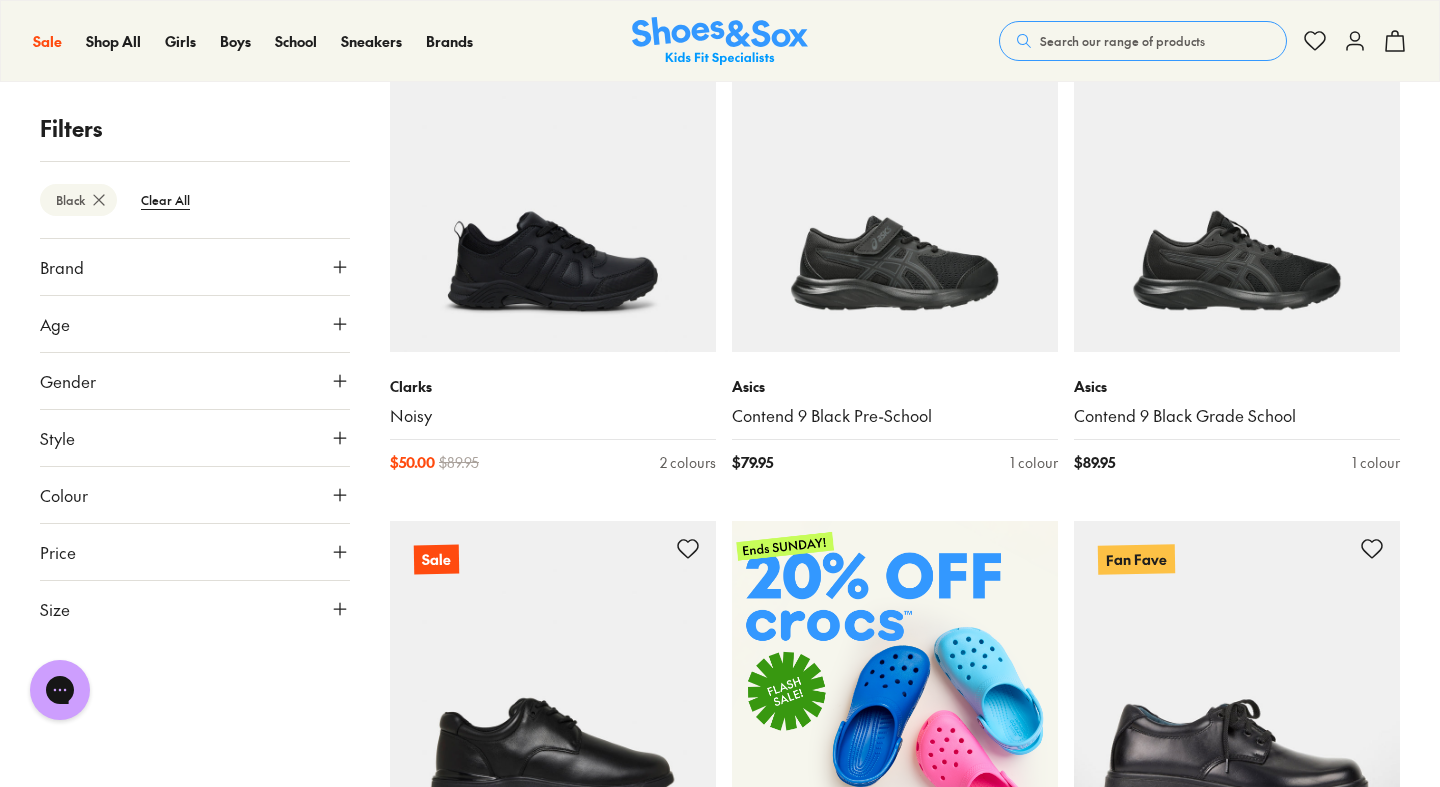 click 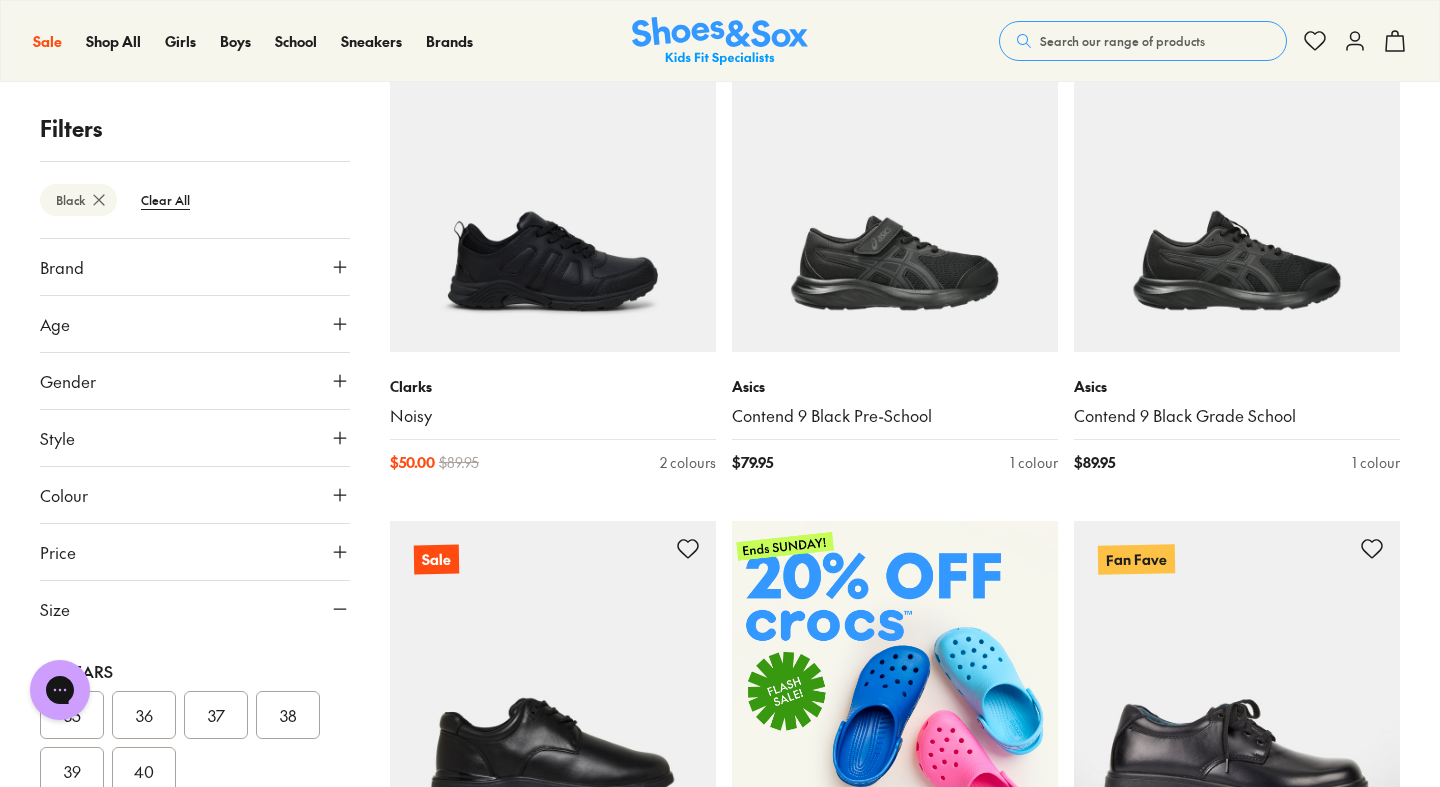 scroll, scrollTop: 408, scrollLeft: 0, axis: vertical 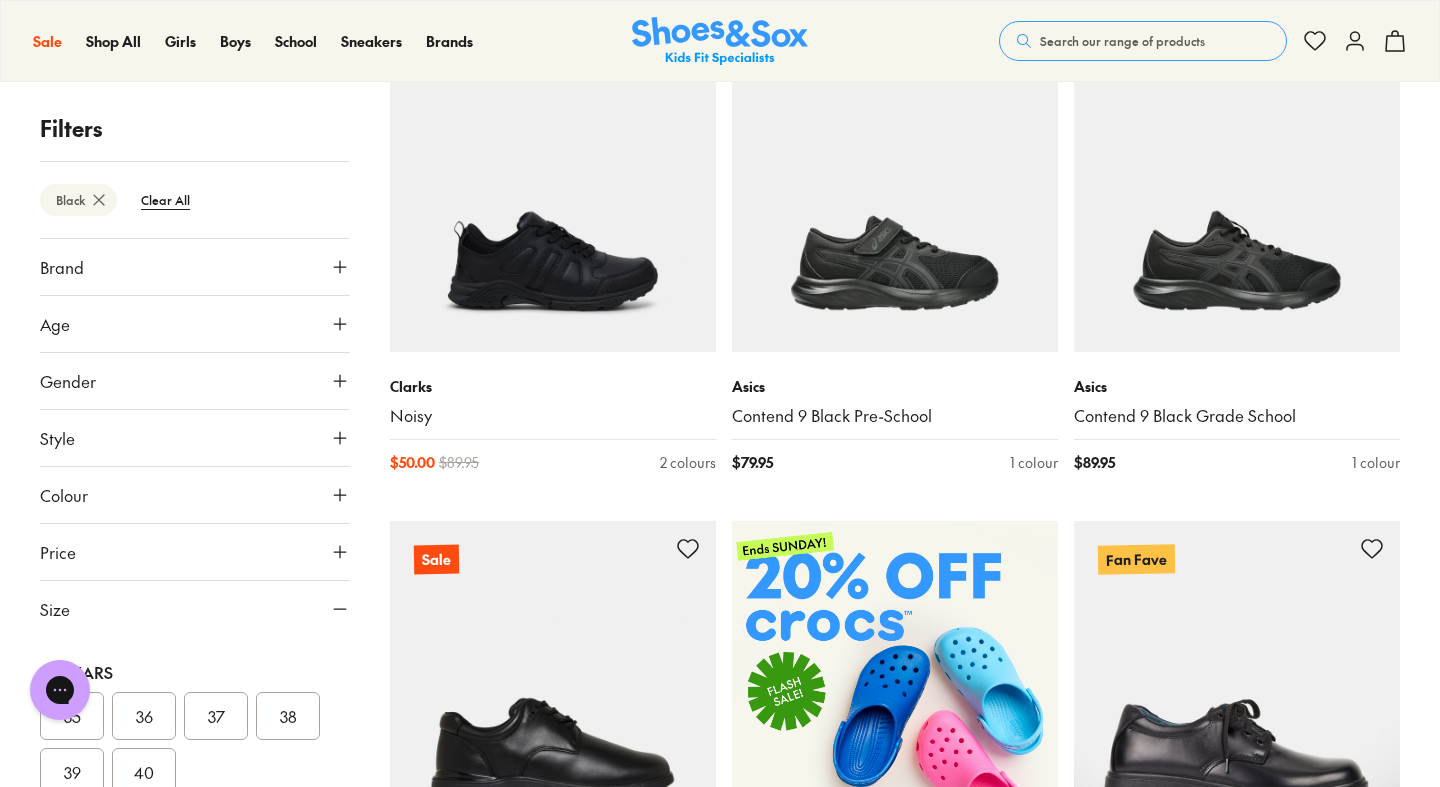 click on "37" at bounding box center (216, 716) 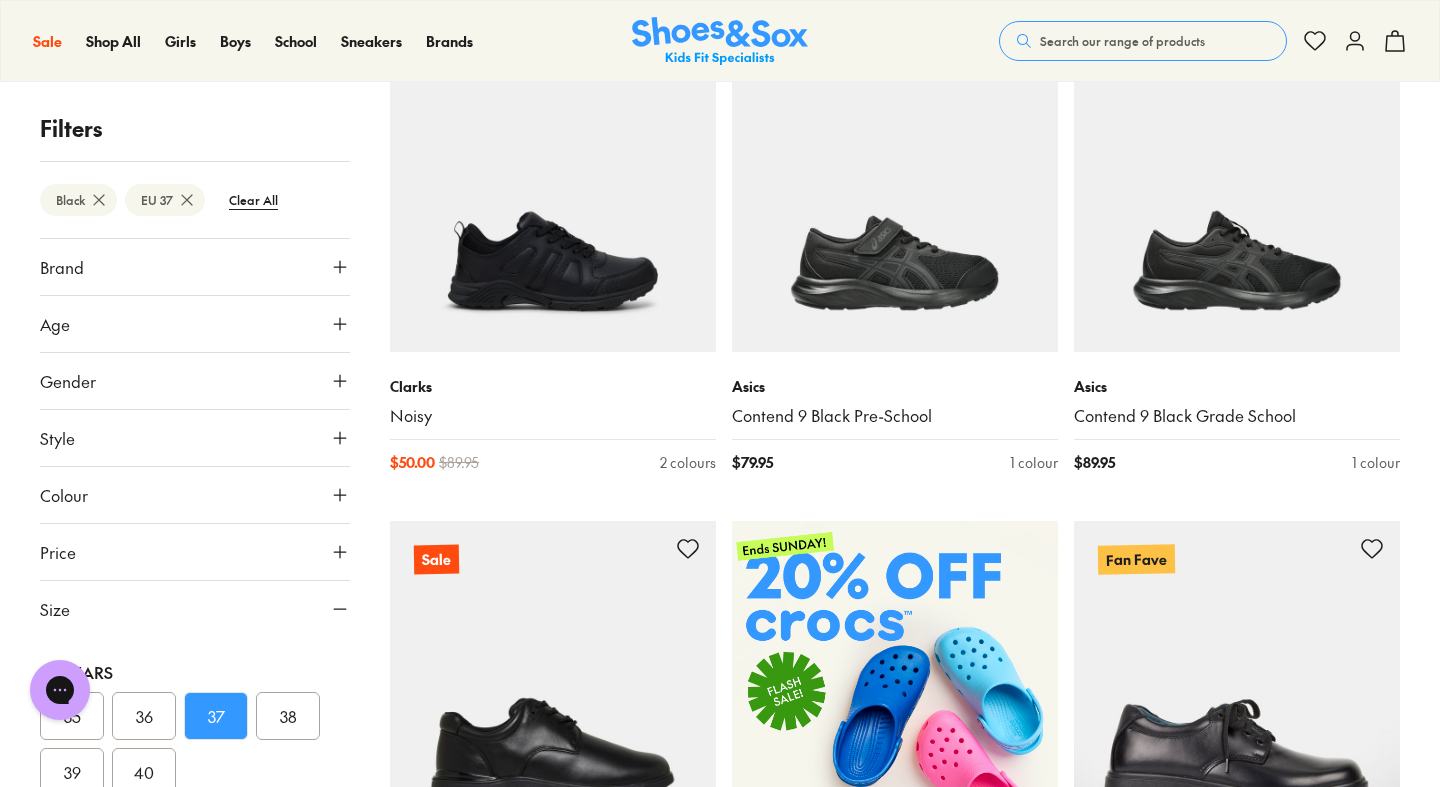 scroll, scrollTop: 325, scrollLeft: 0, axis: vertical 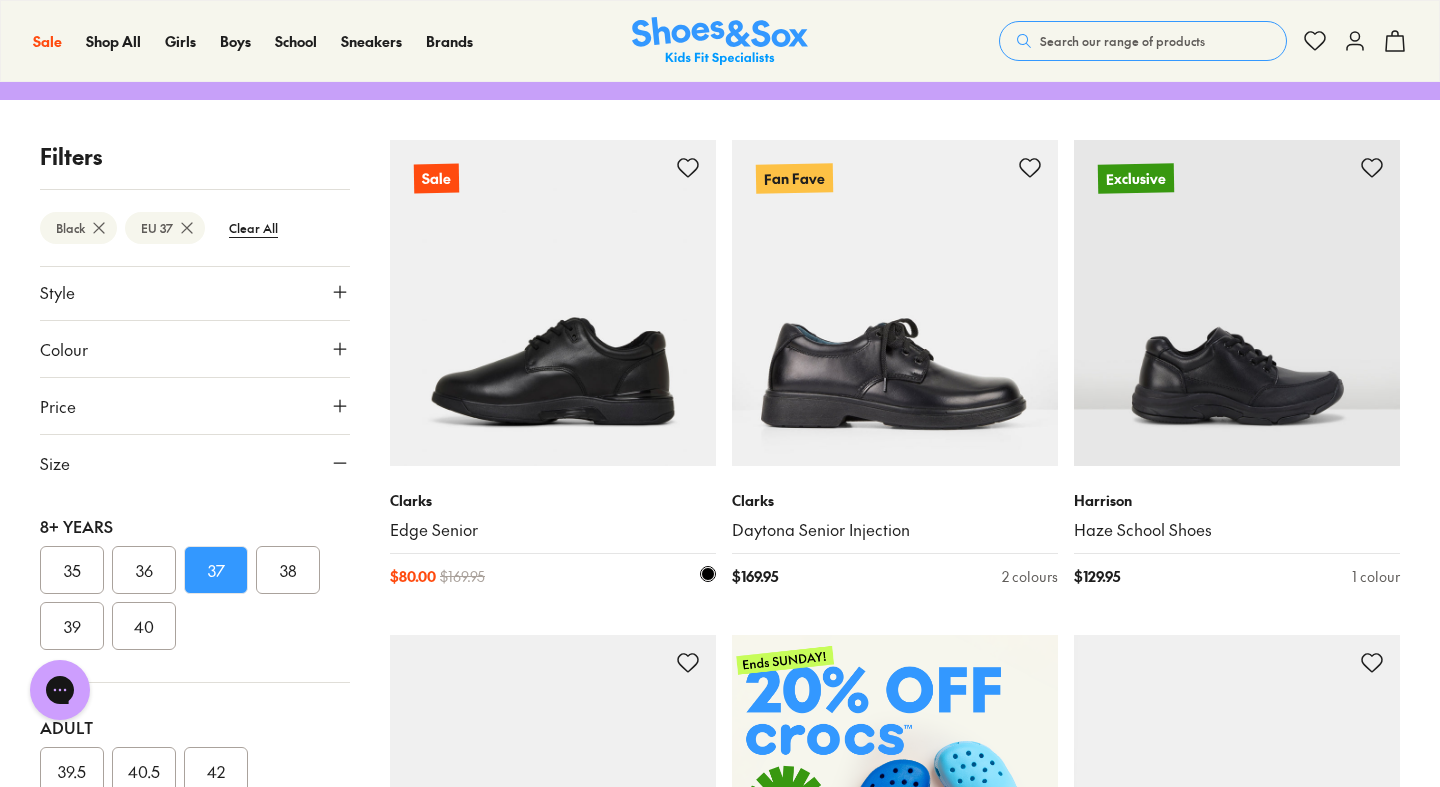 click at bounding box center (553, 303) 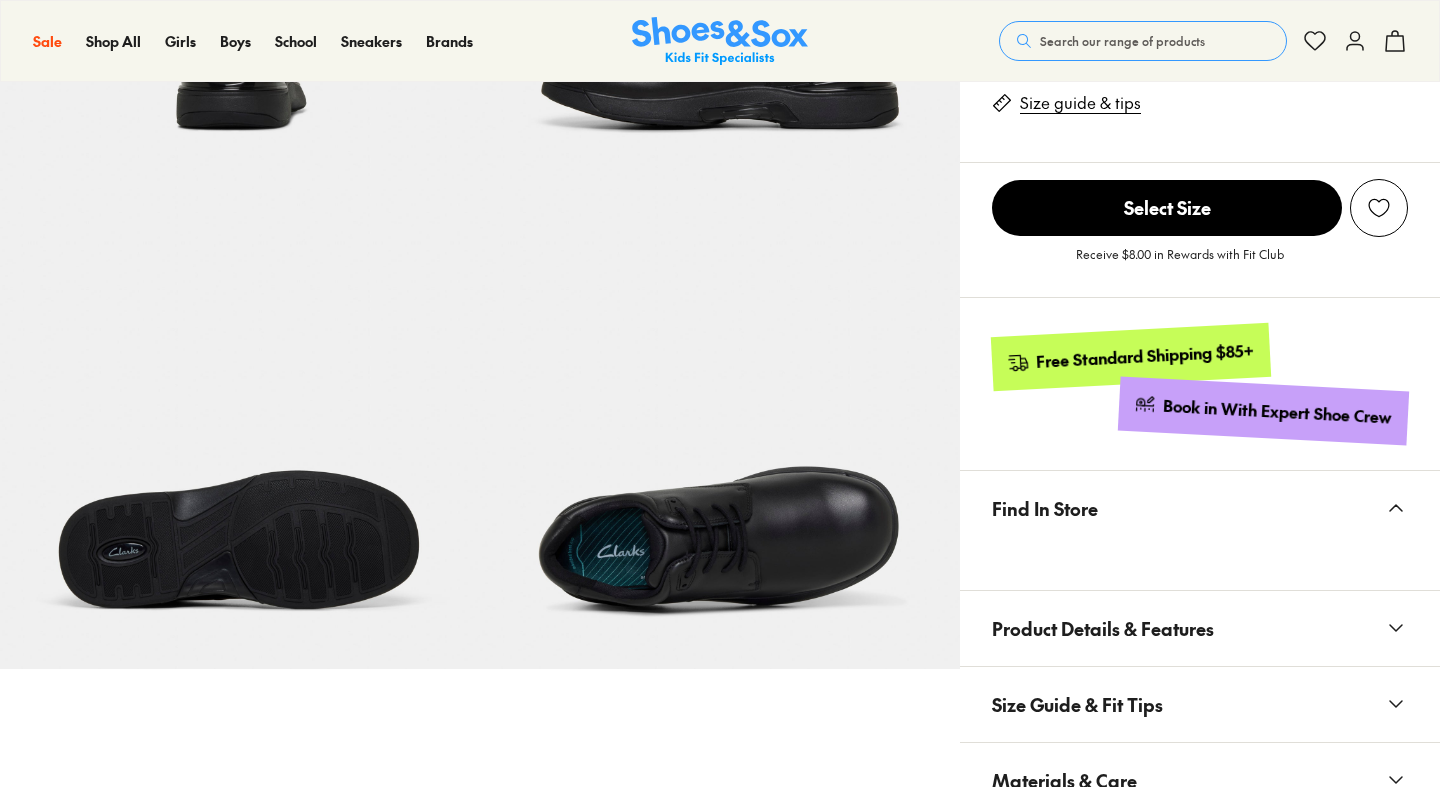select on "*" 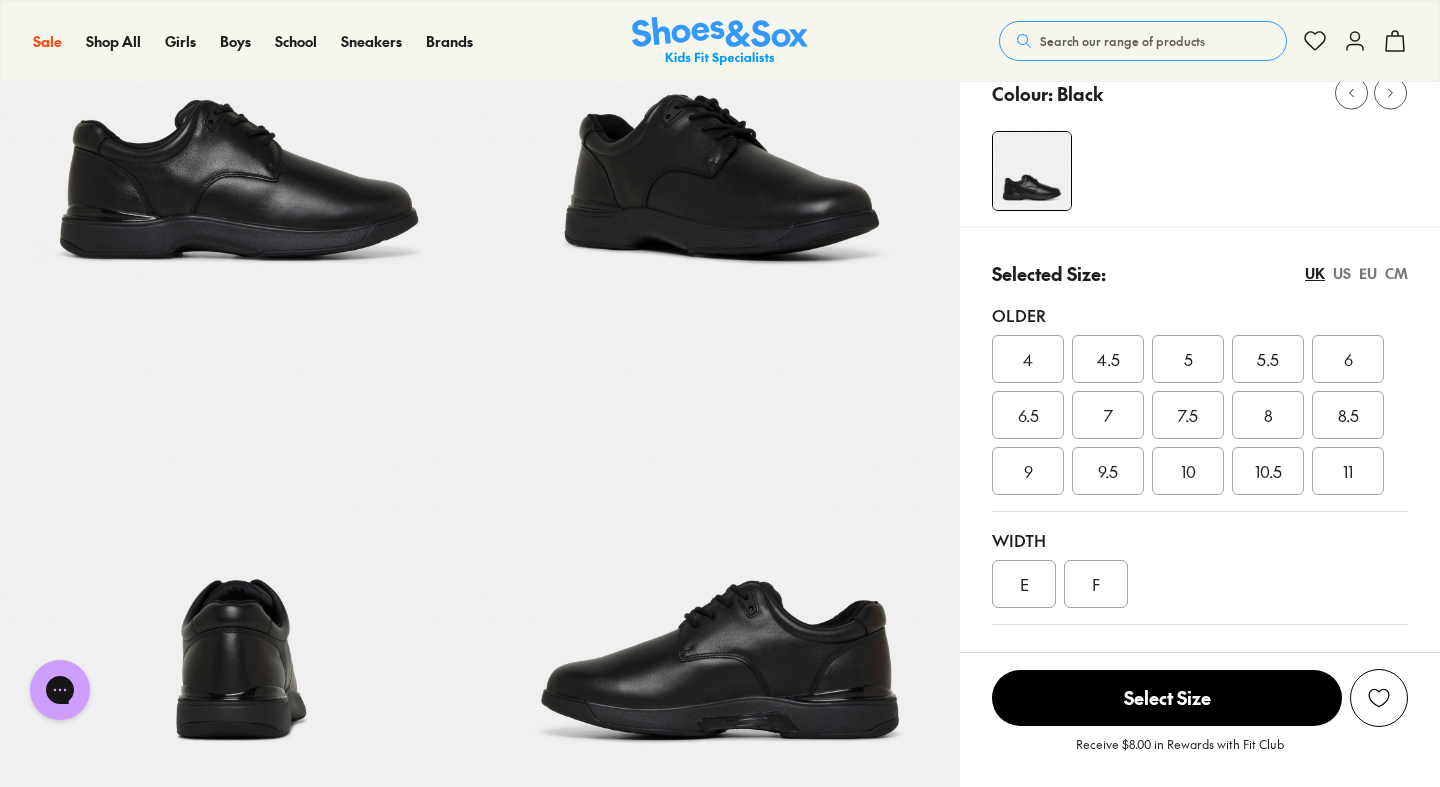 scroll, scrollTop: 284, scrollLeft: 0, axis: vertical 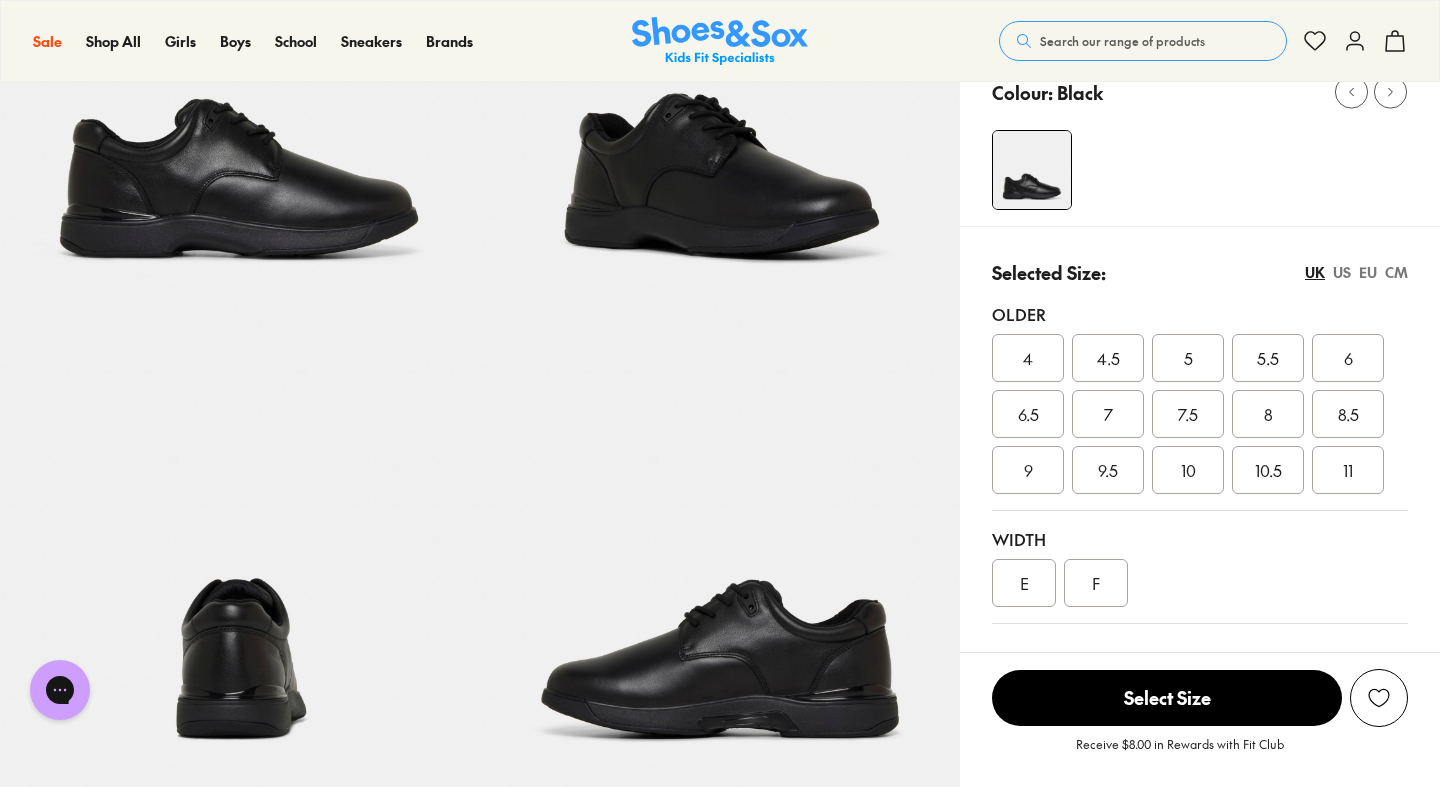 click on "EU" at bounding box center [1368, 272] 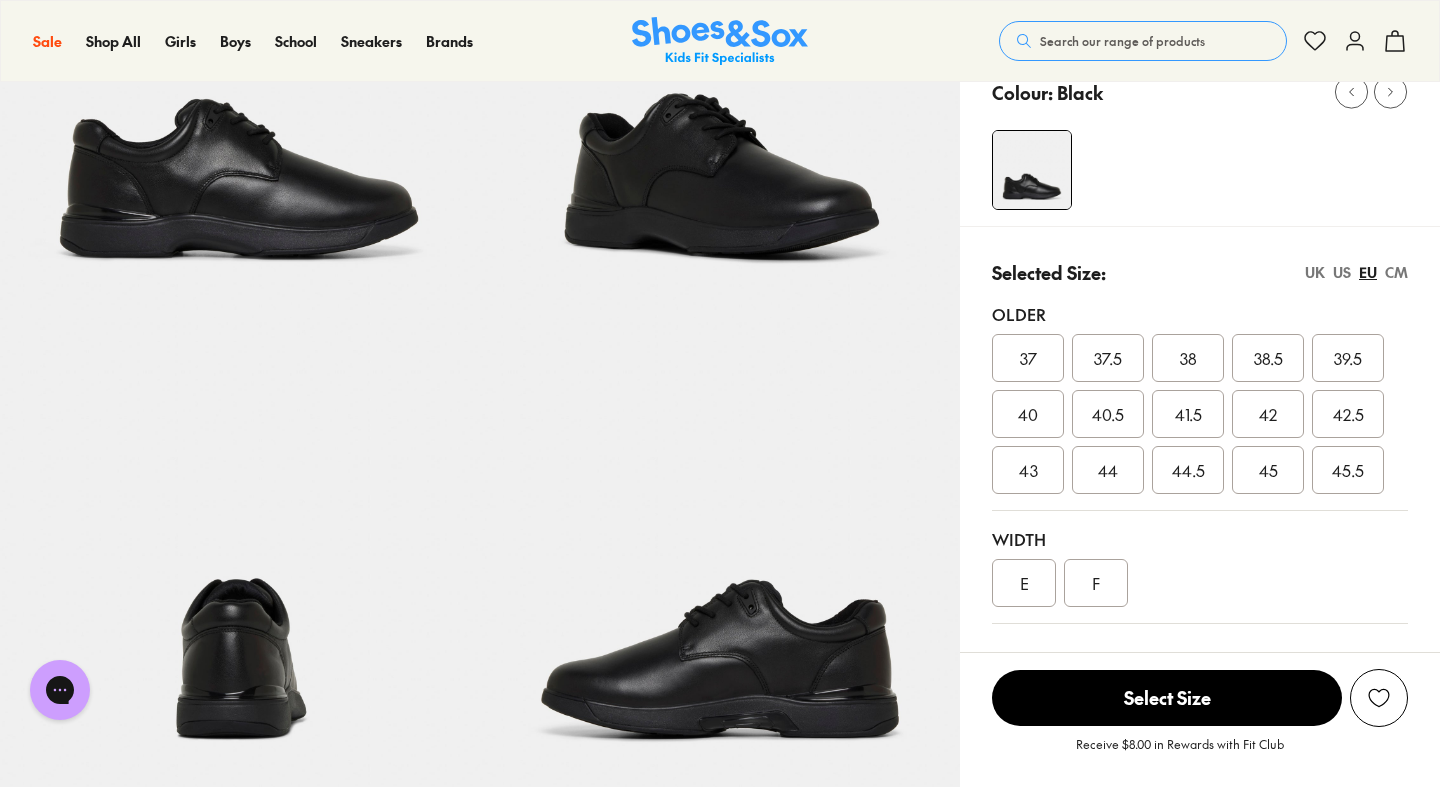 click on "37" at bounding box center (1028, 358) 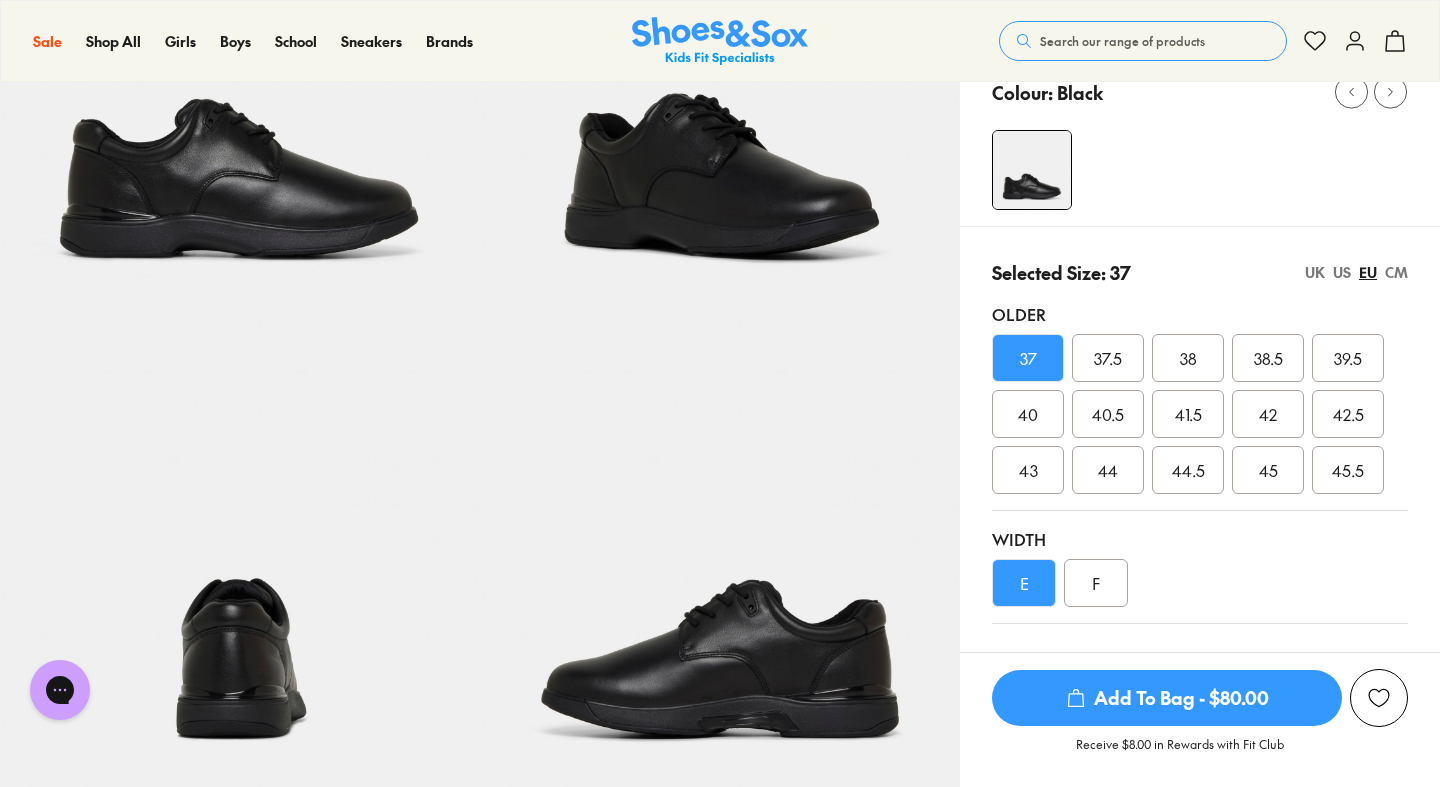 click on "Add To Bag - $80.00" at bounding box center [1167, 698] 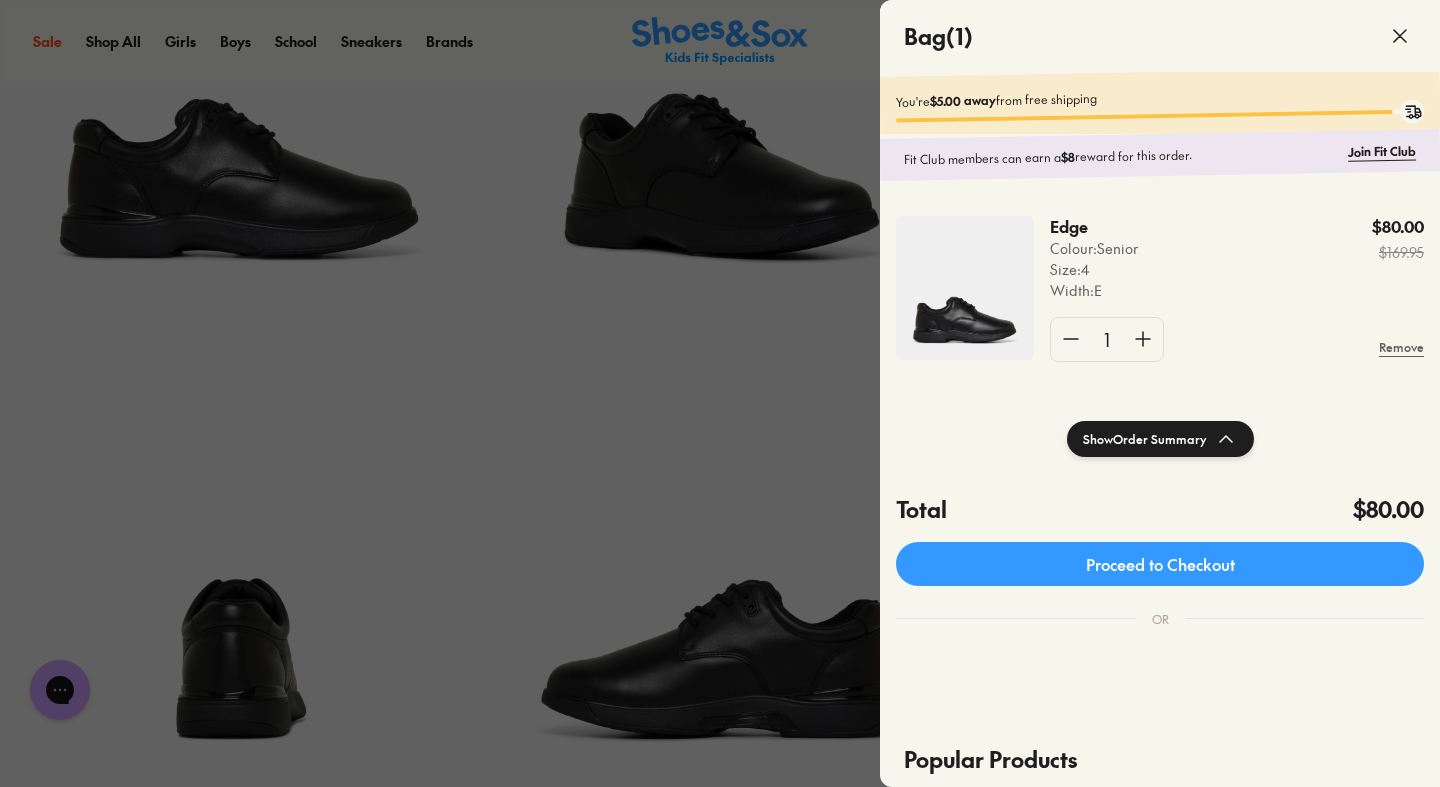click 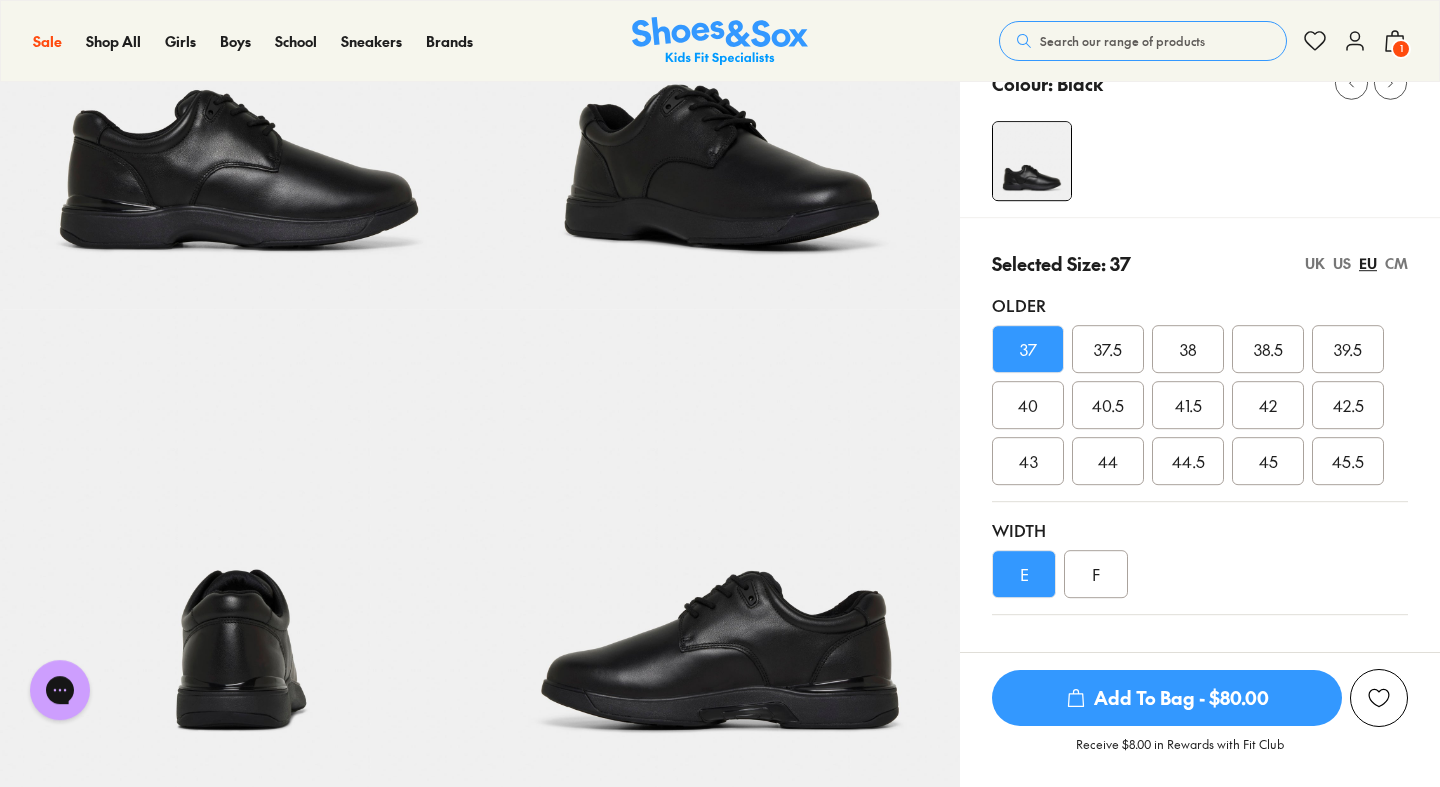 scroll, scrollTop: 291, scrollLeft: 0, axis: vertical 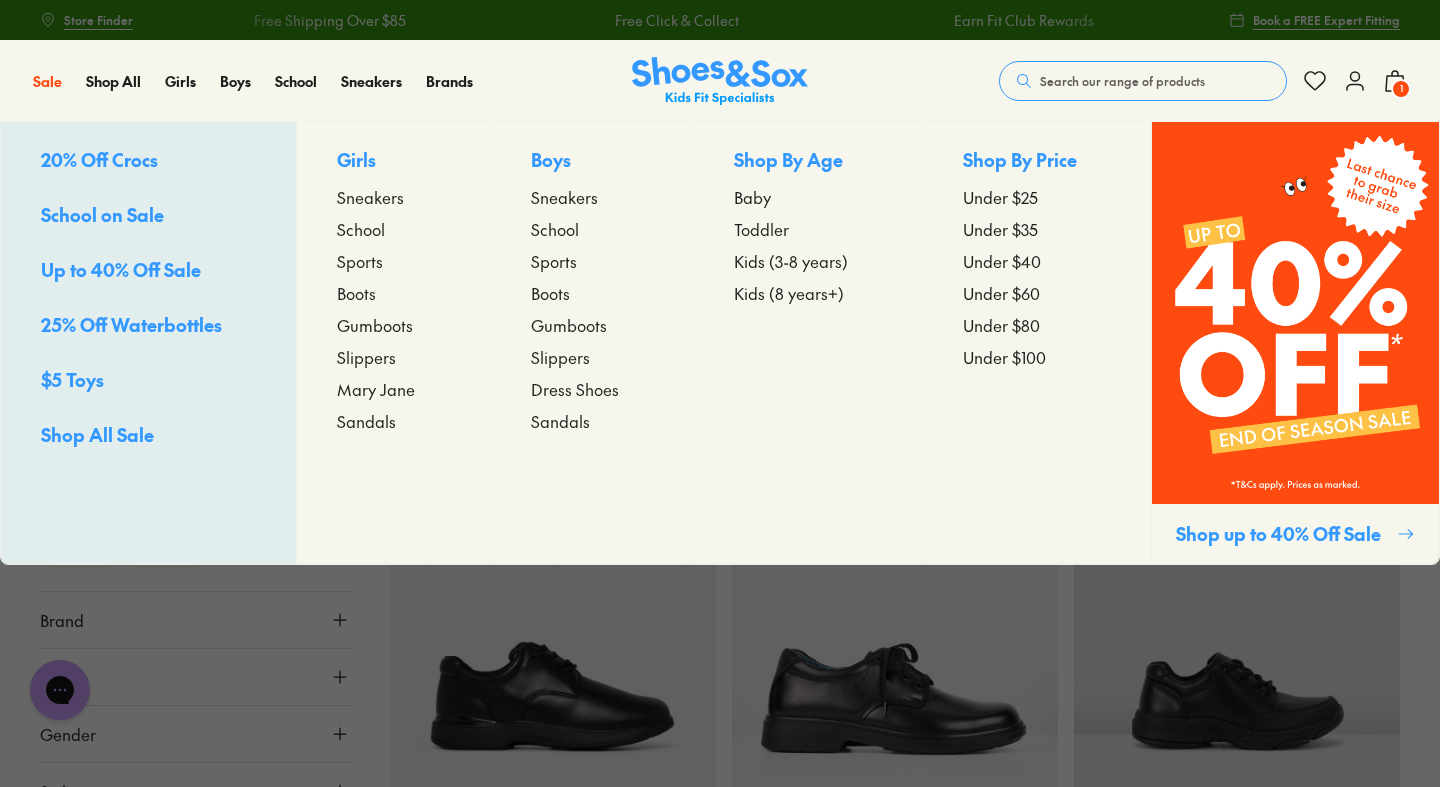 click on "$5 Toys" at bounding box center (72, 379) 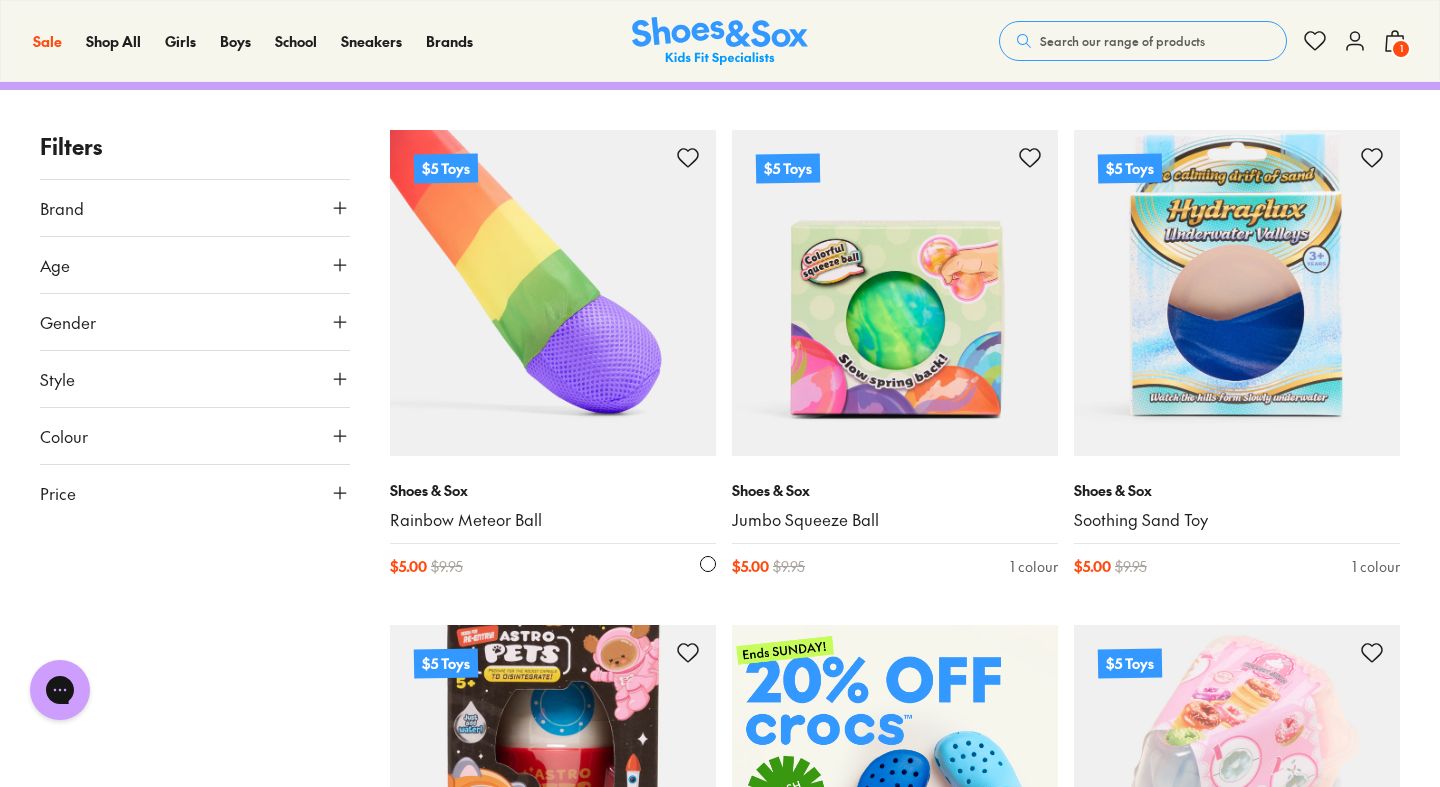 scroll, scrollTop: 277, scrollLeft: 0, axis: vertical 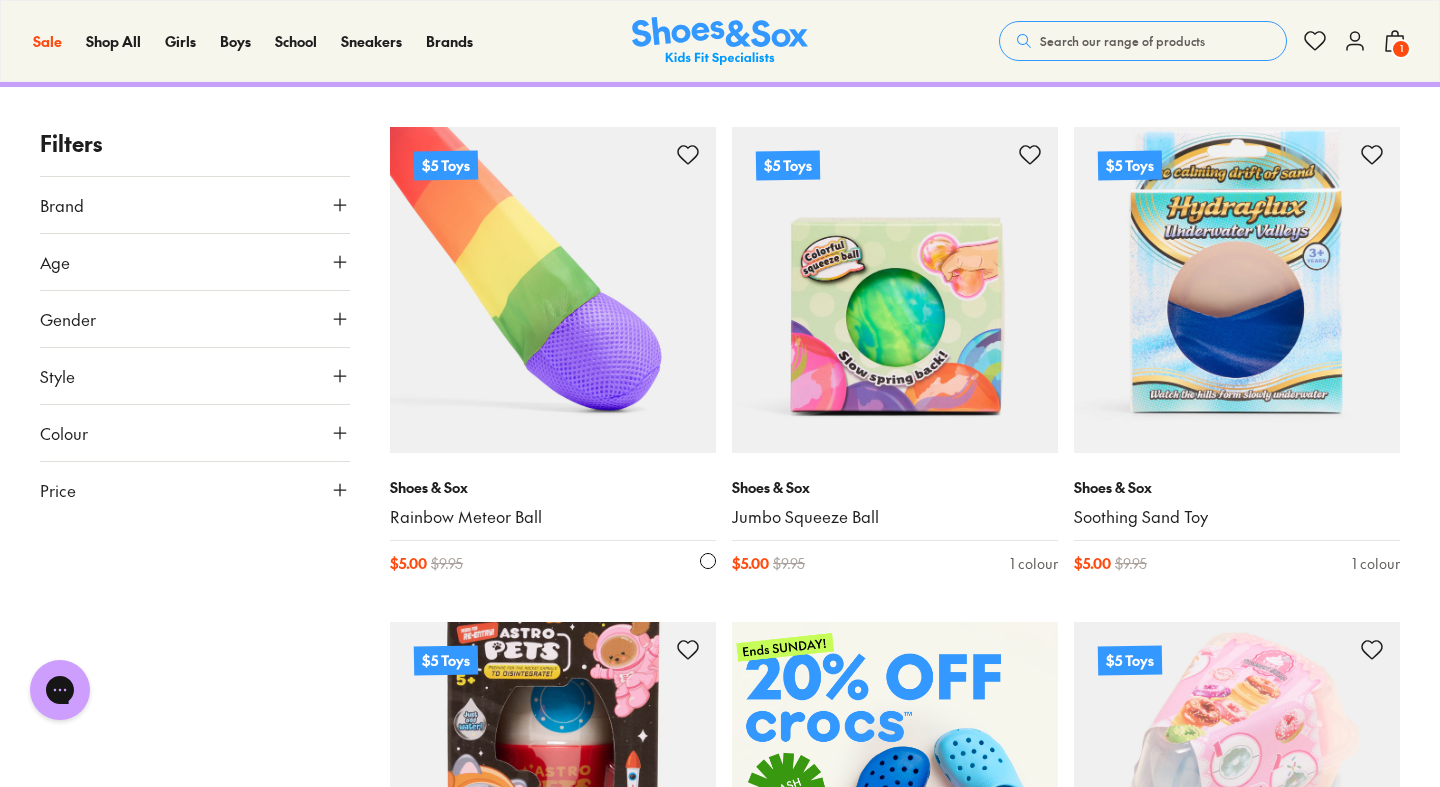 click on "Shoes & Sox" at bounding box center [553, 487] 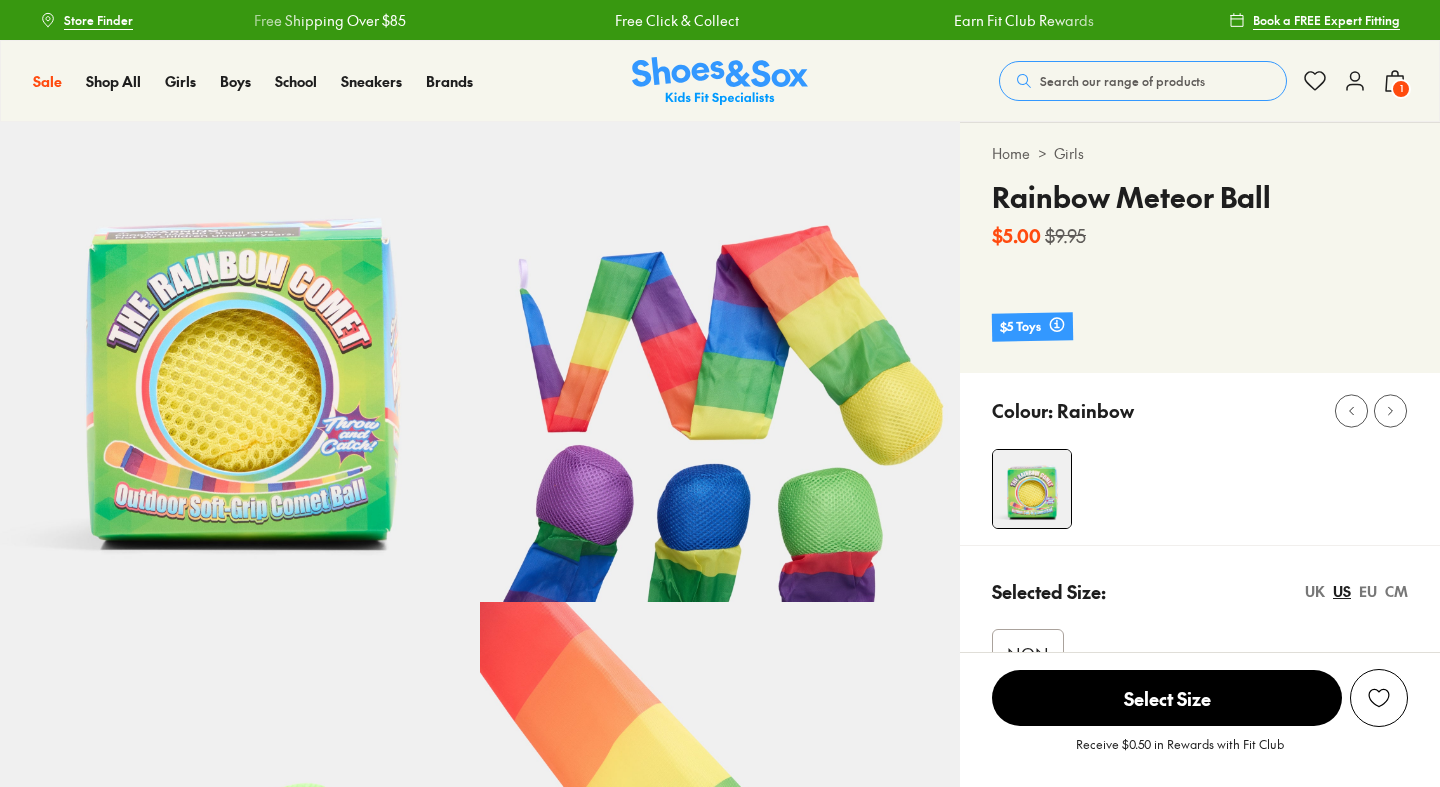 click on "NON" at bounding box center (1028, 653) 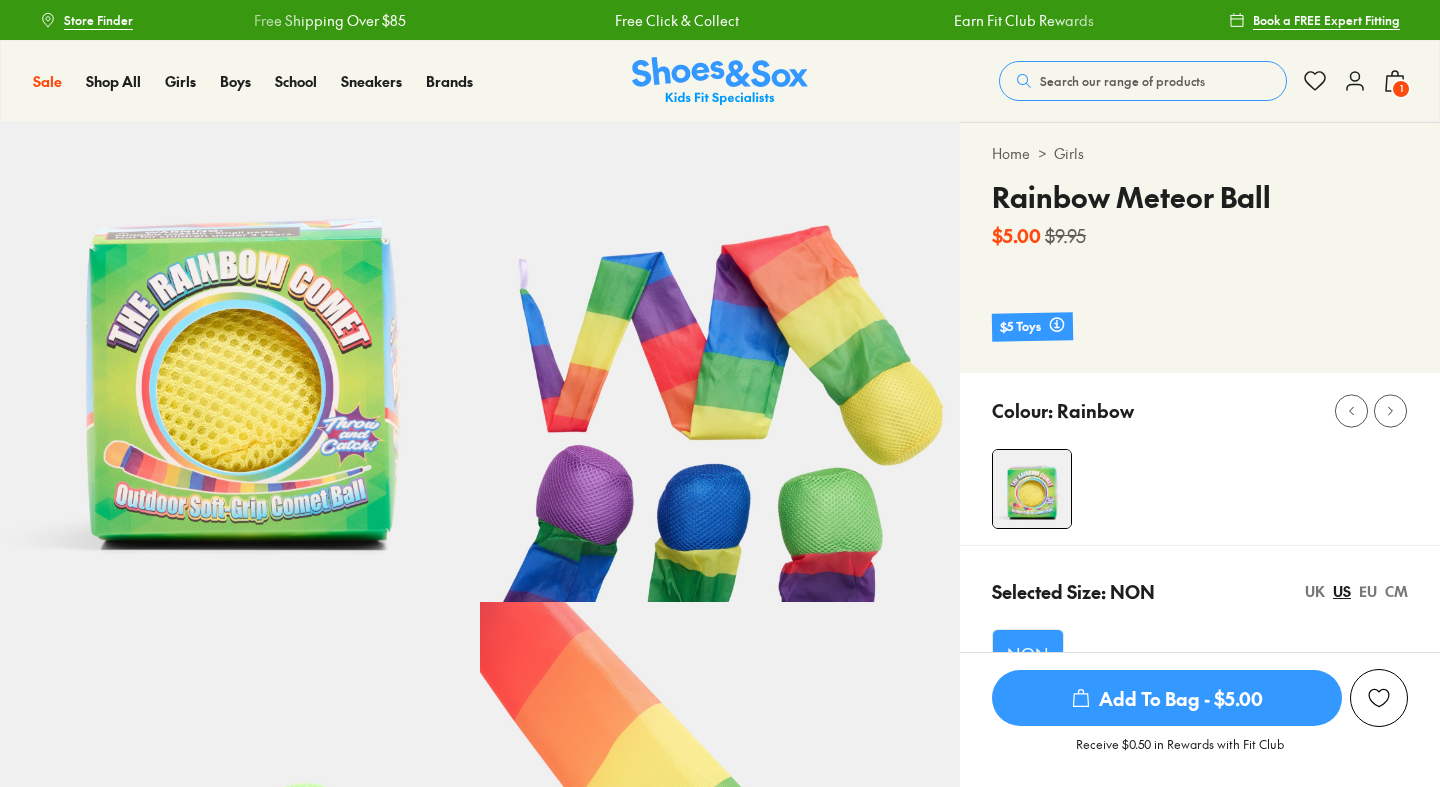 select on "*" 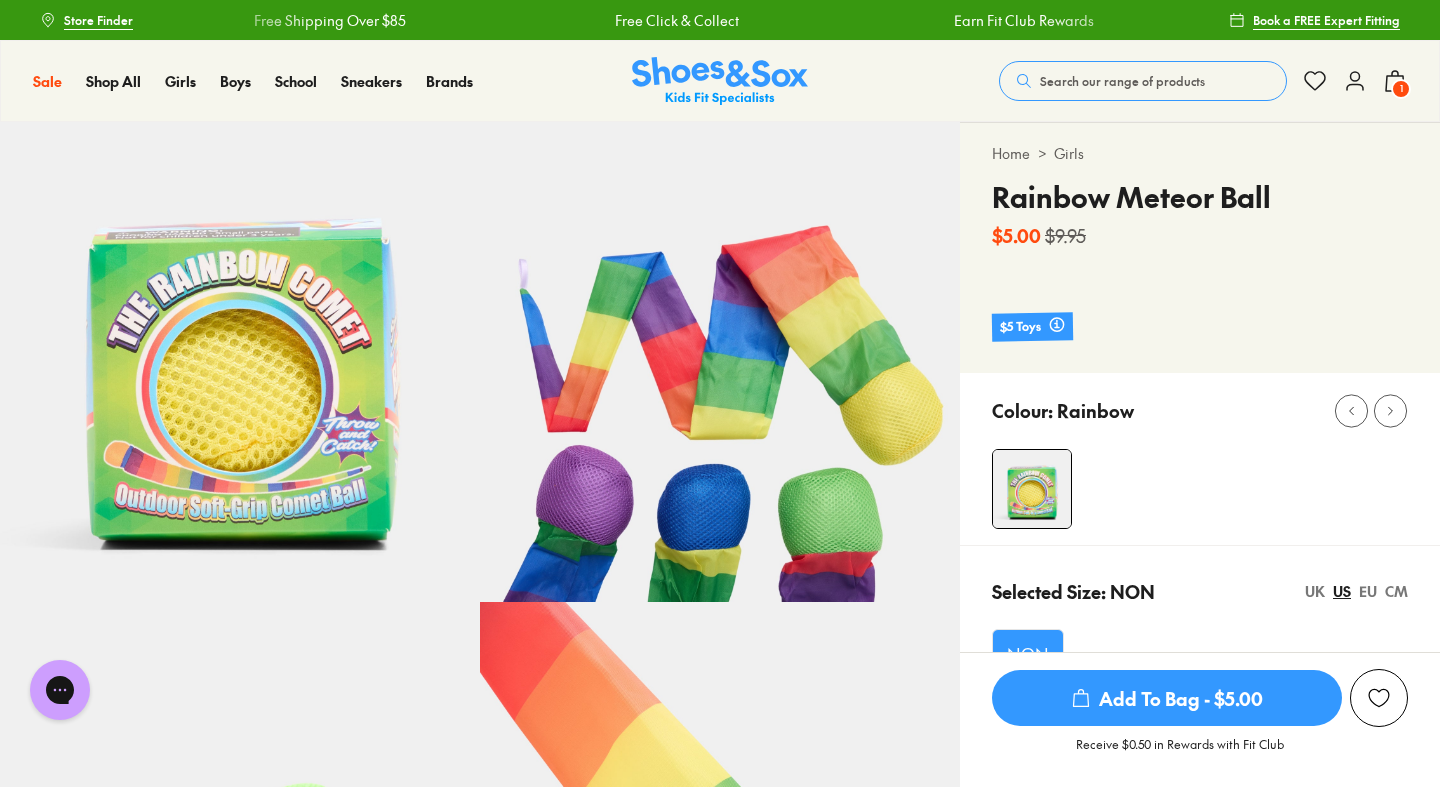 scroll, scrollTop: 135, scrollLeft: 0, axis: vertical 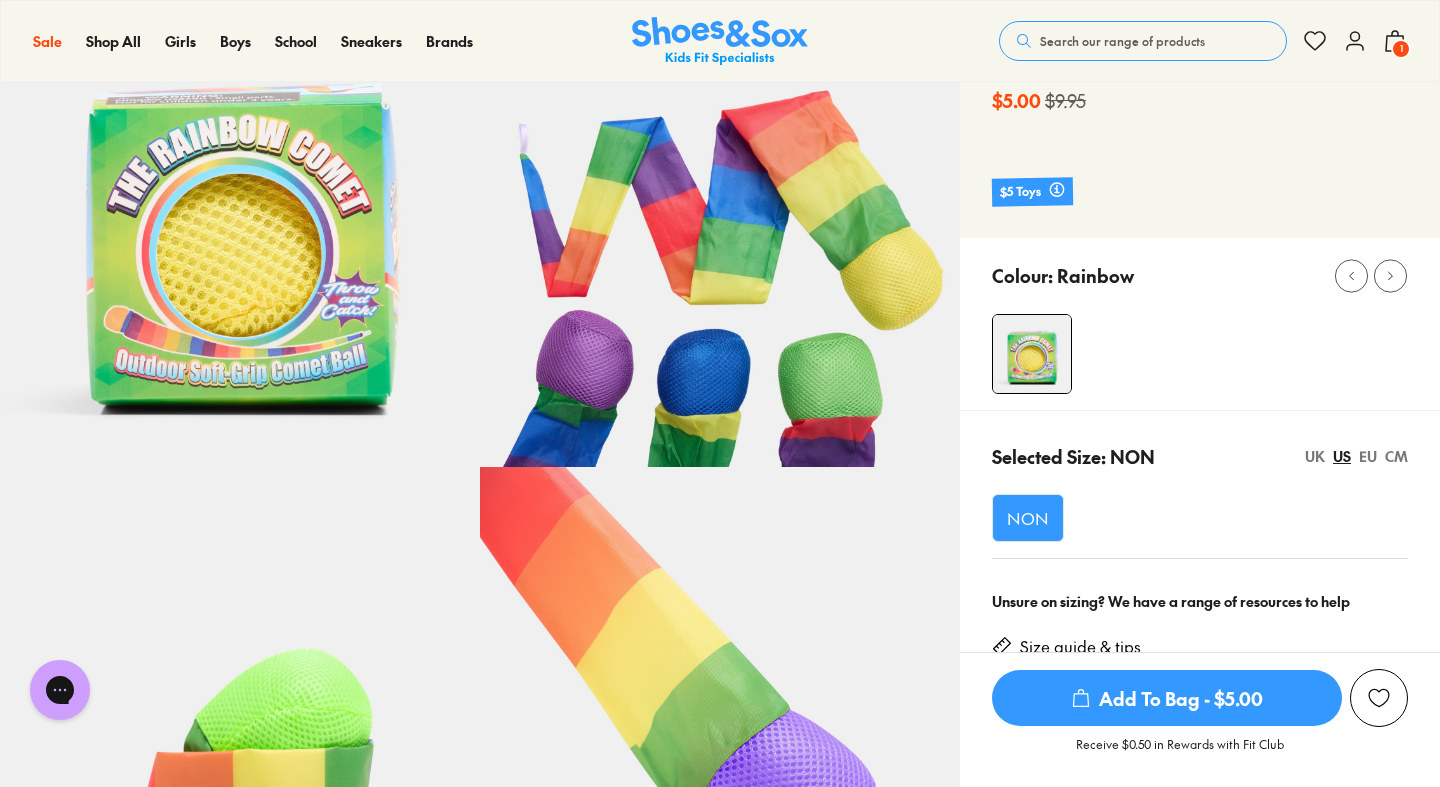click on "Add To Bag - $5.00" at bounding box center [1167, 698] 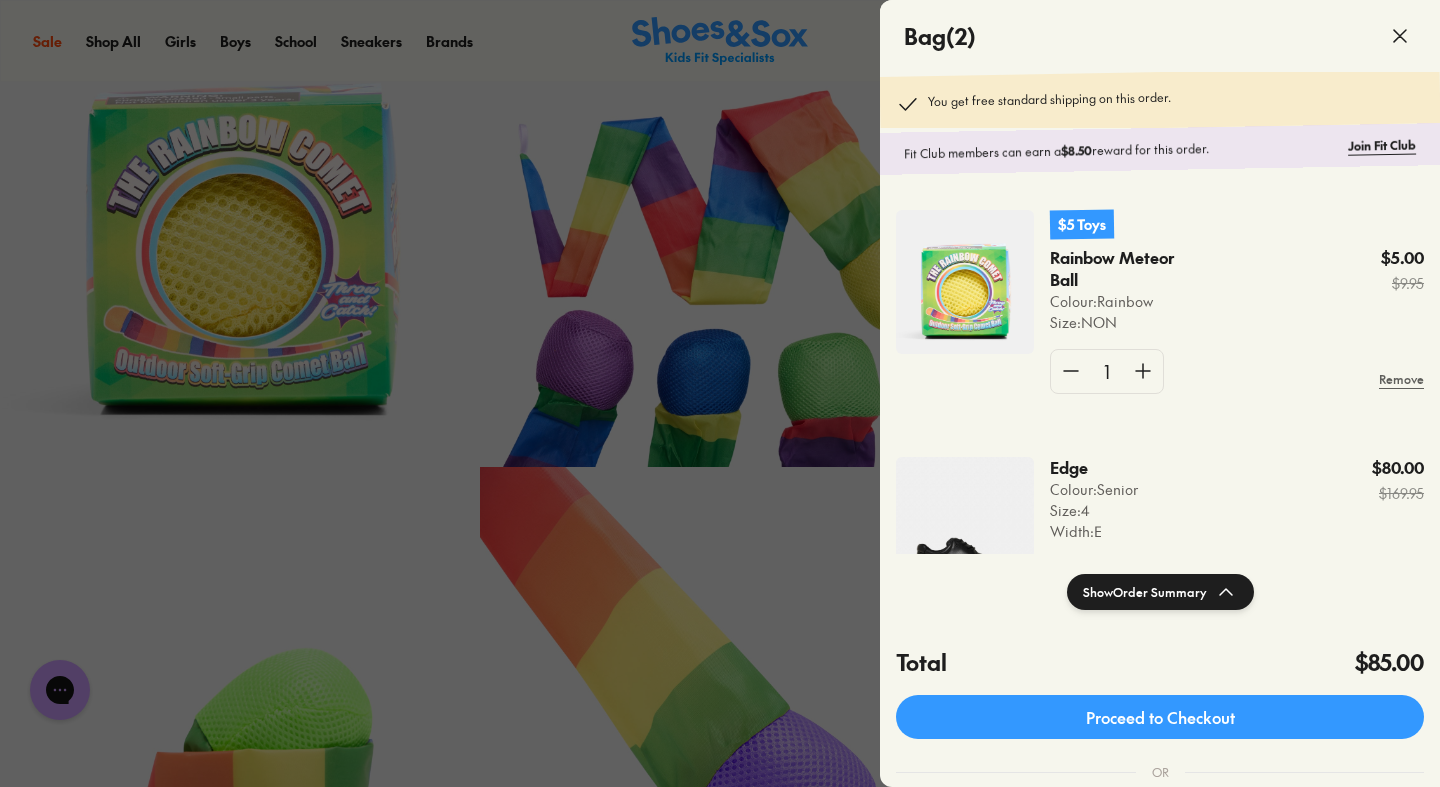 click 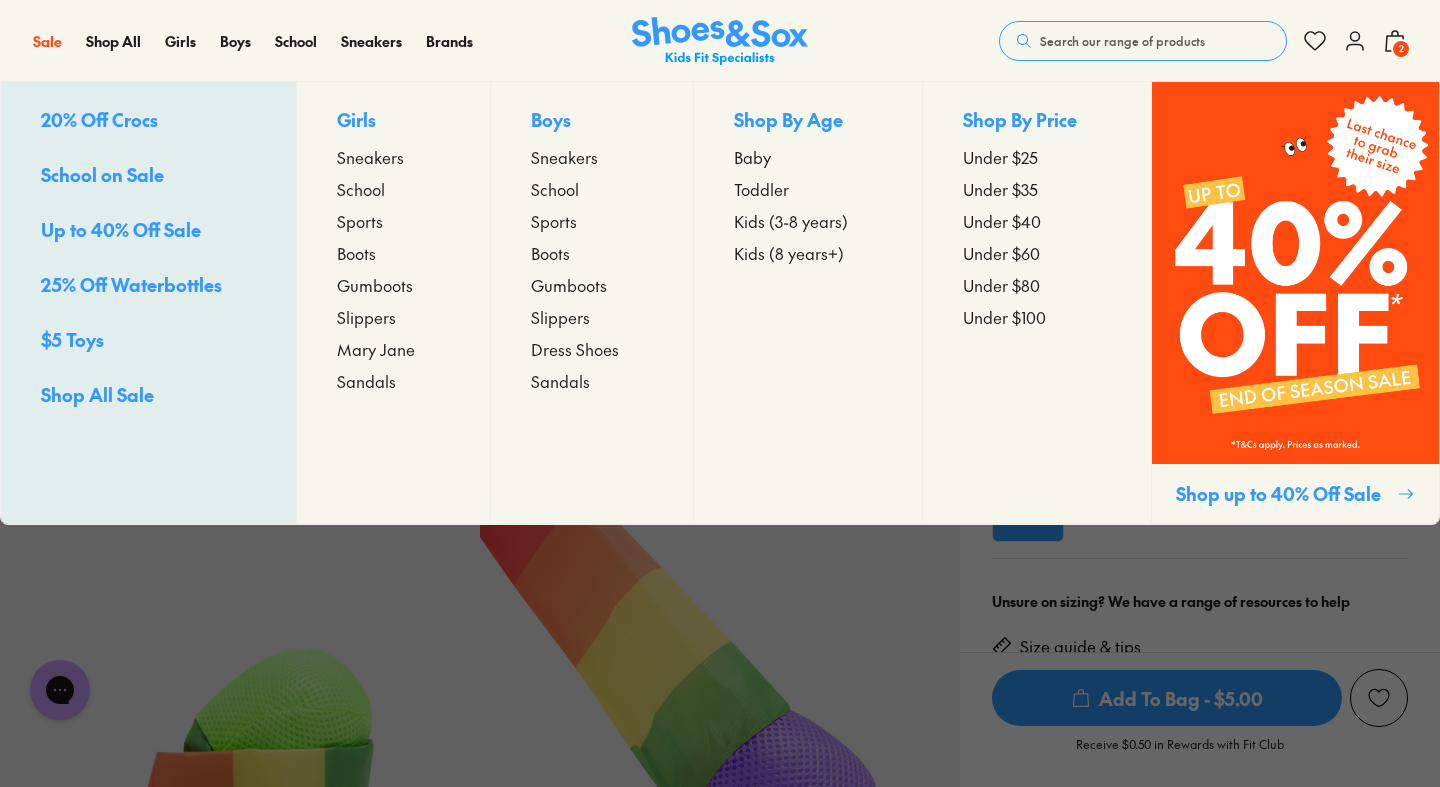 click on "Under $25" at bounding box center [1000, 157] 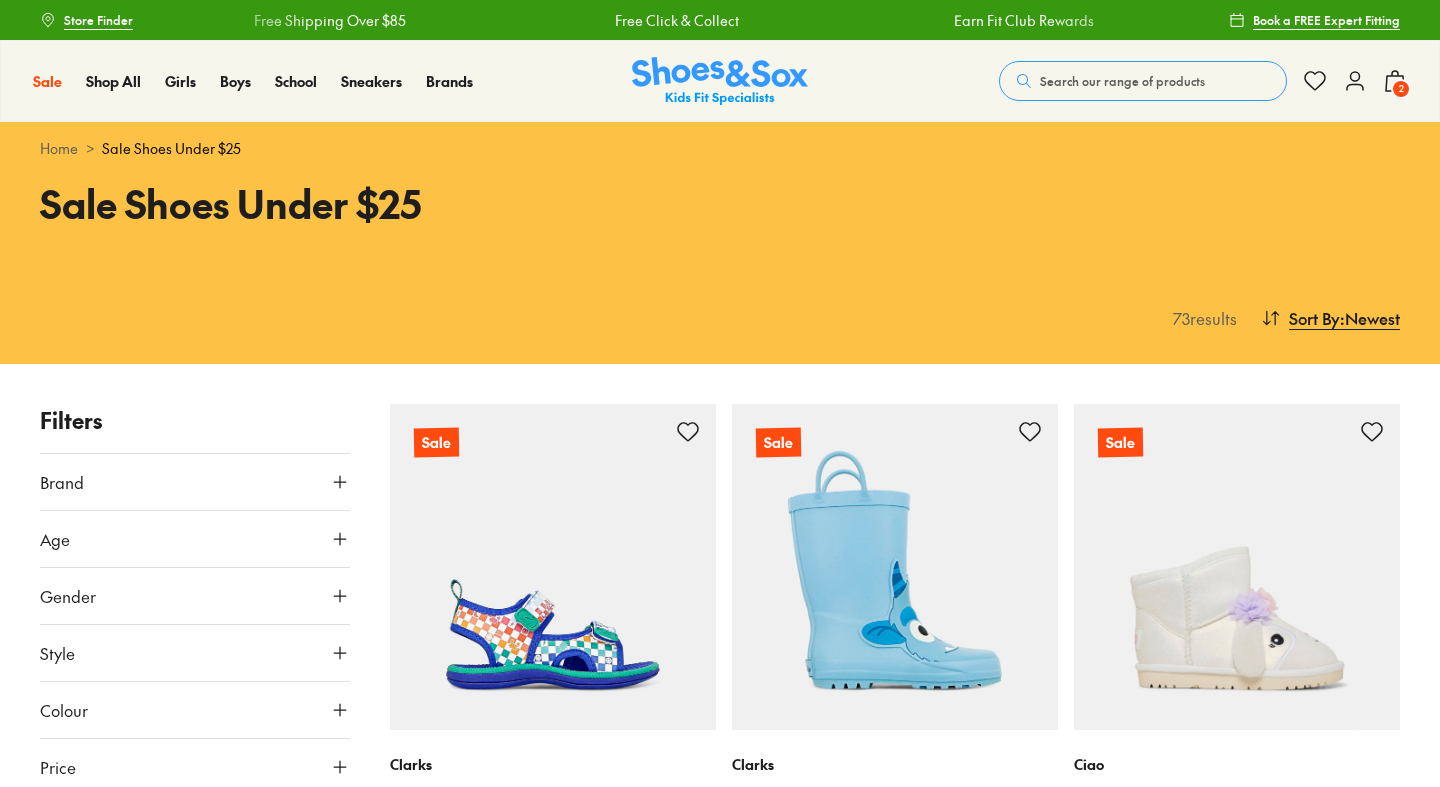 scroll, scrollTop: 0, scrollLeft: 0, axis: both 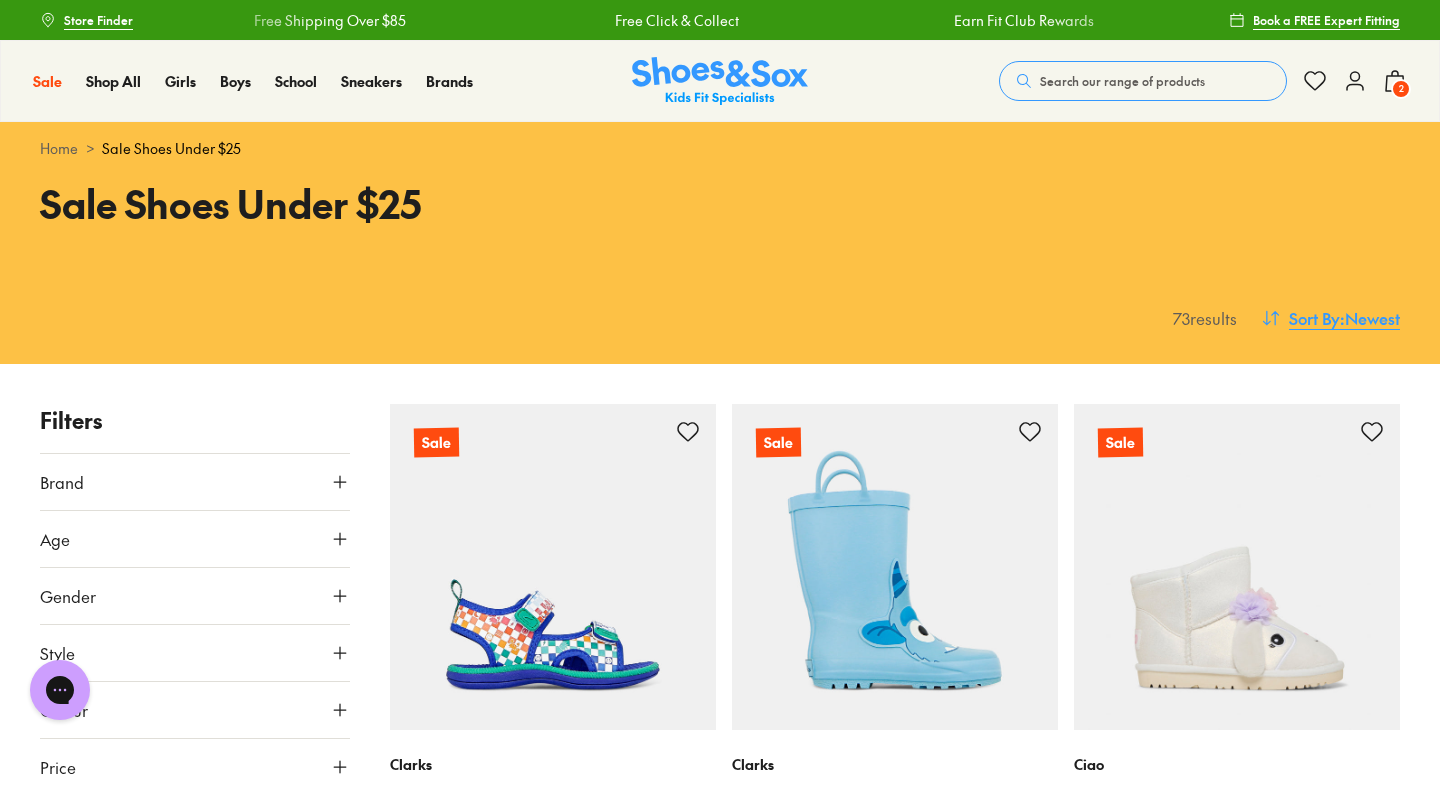 click on "Sort By" at bounding box center (1314, 318) 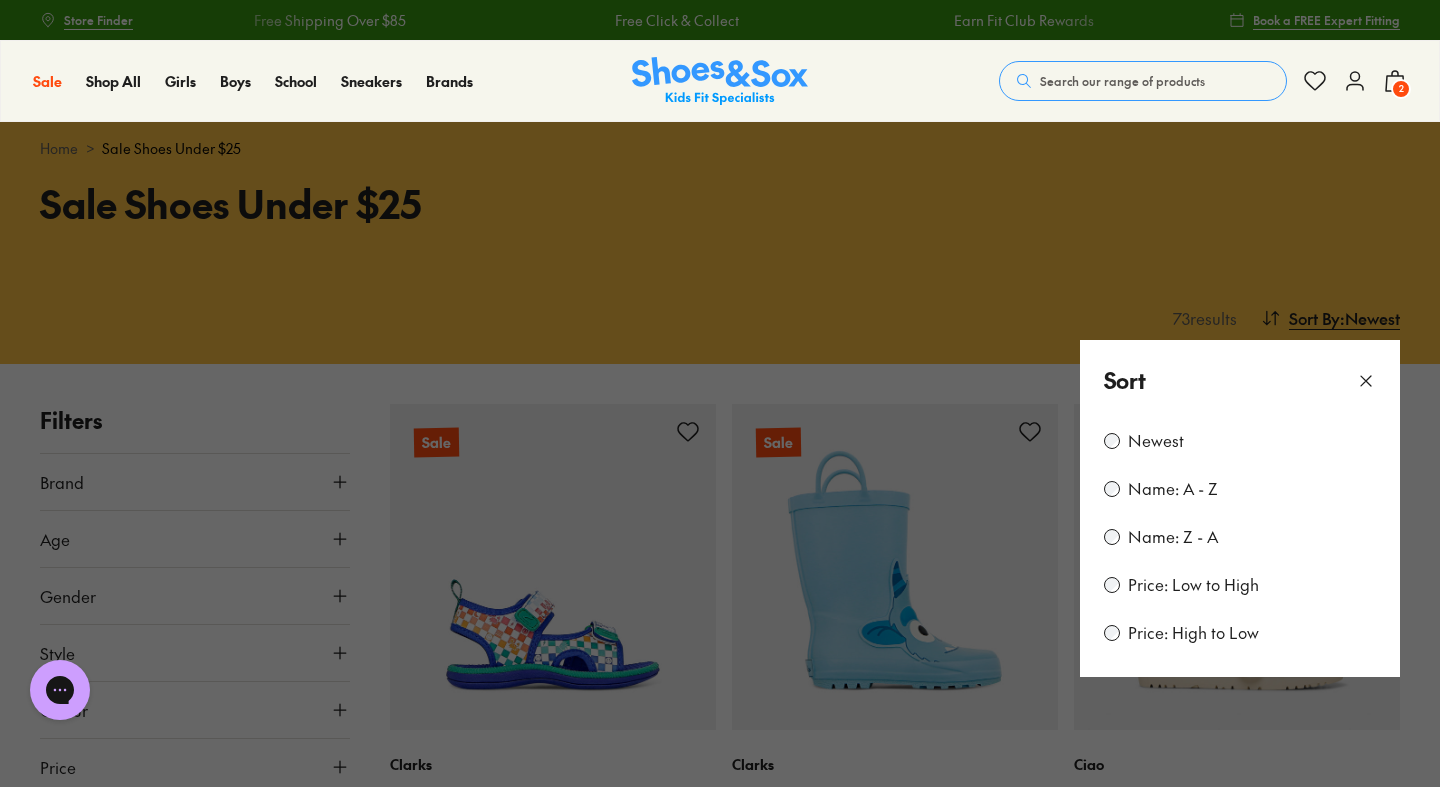 click on "Price: Low to High" at bounding box center (1240, 585) 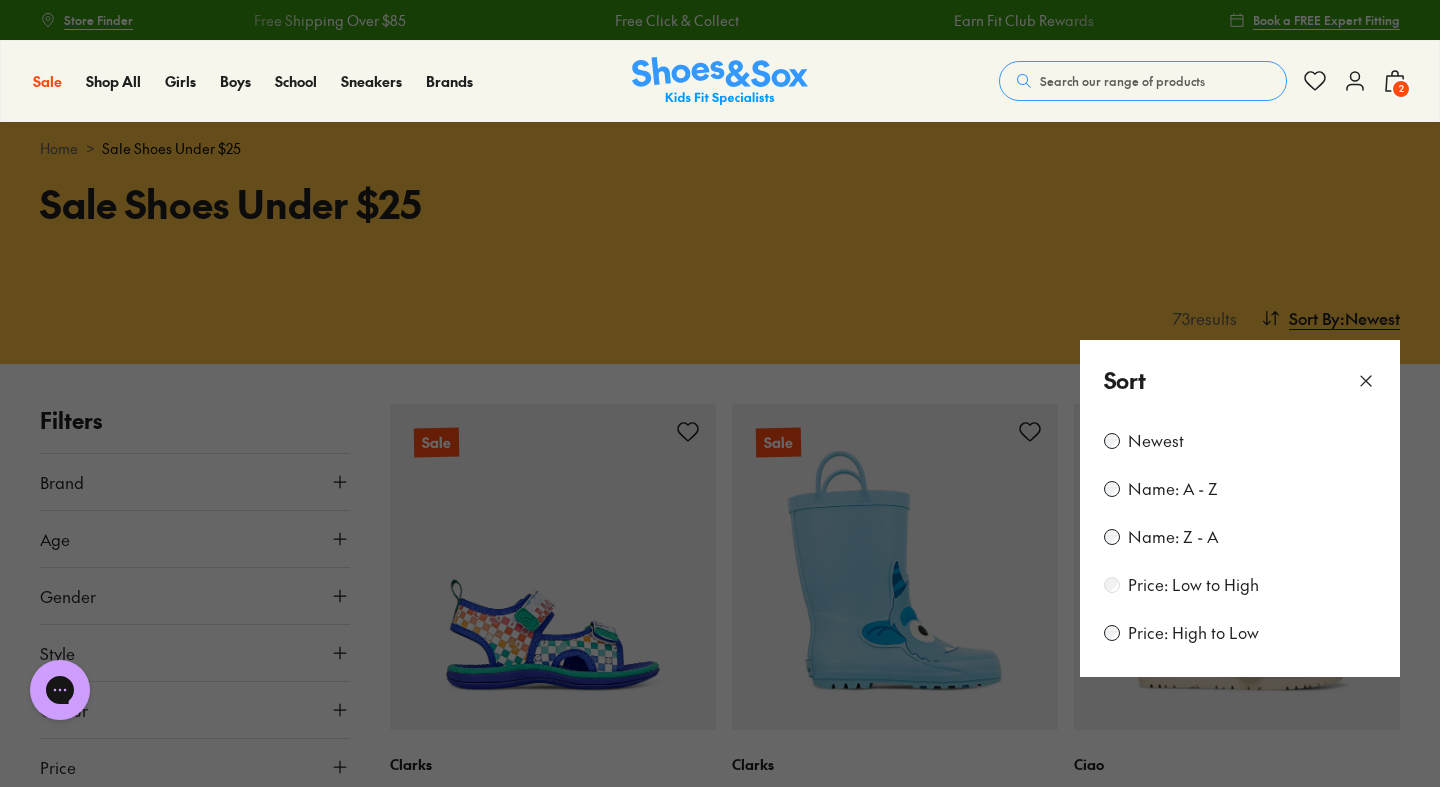 scroll, scrollTop: 264, scrollLeft: 0, axis: vertical 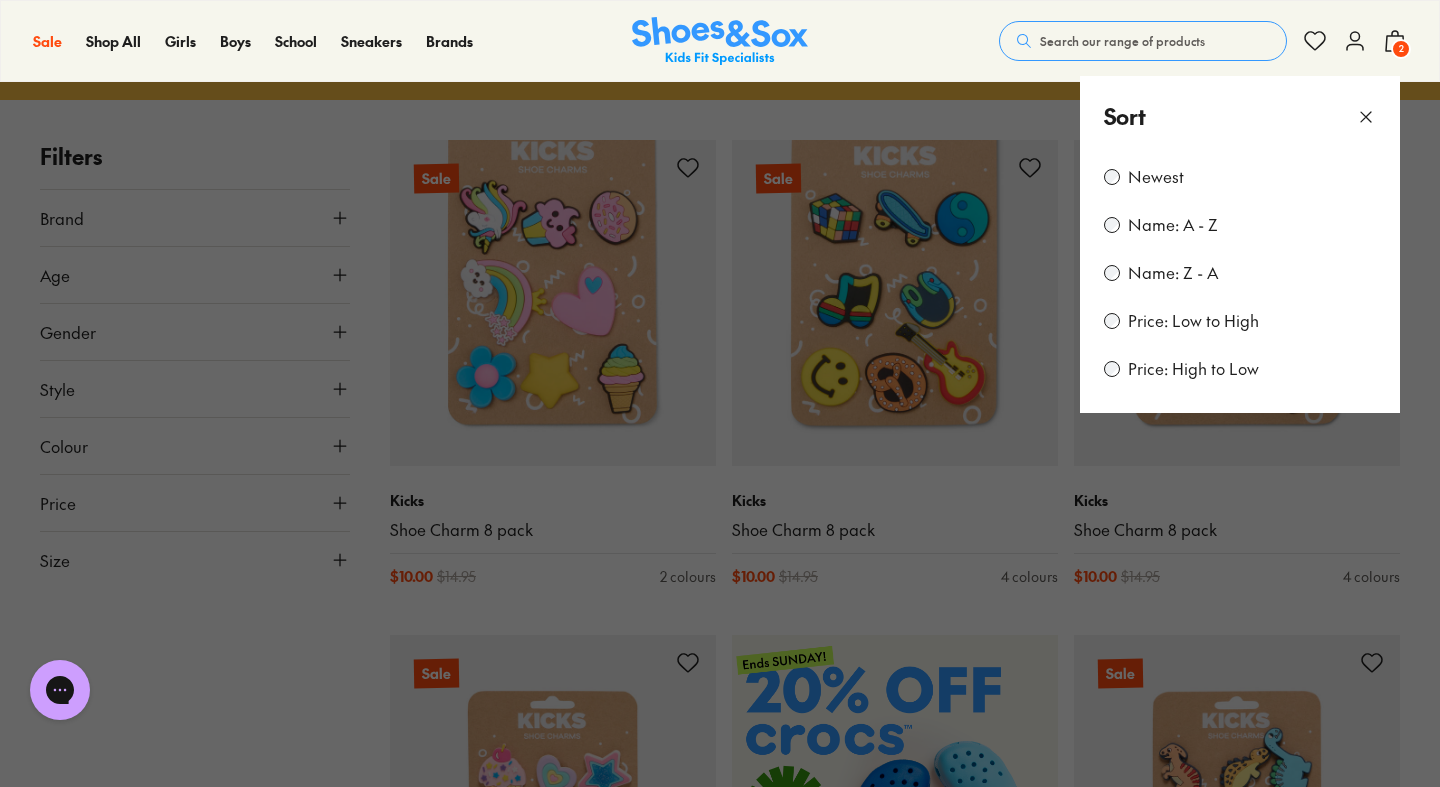 click 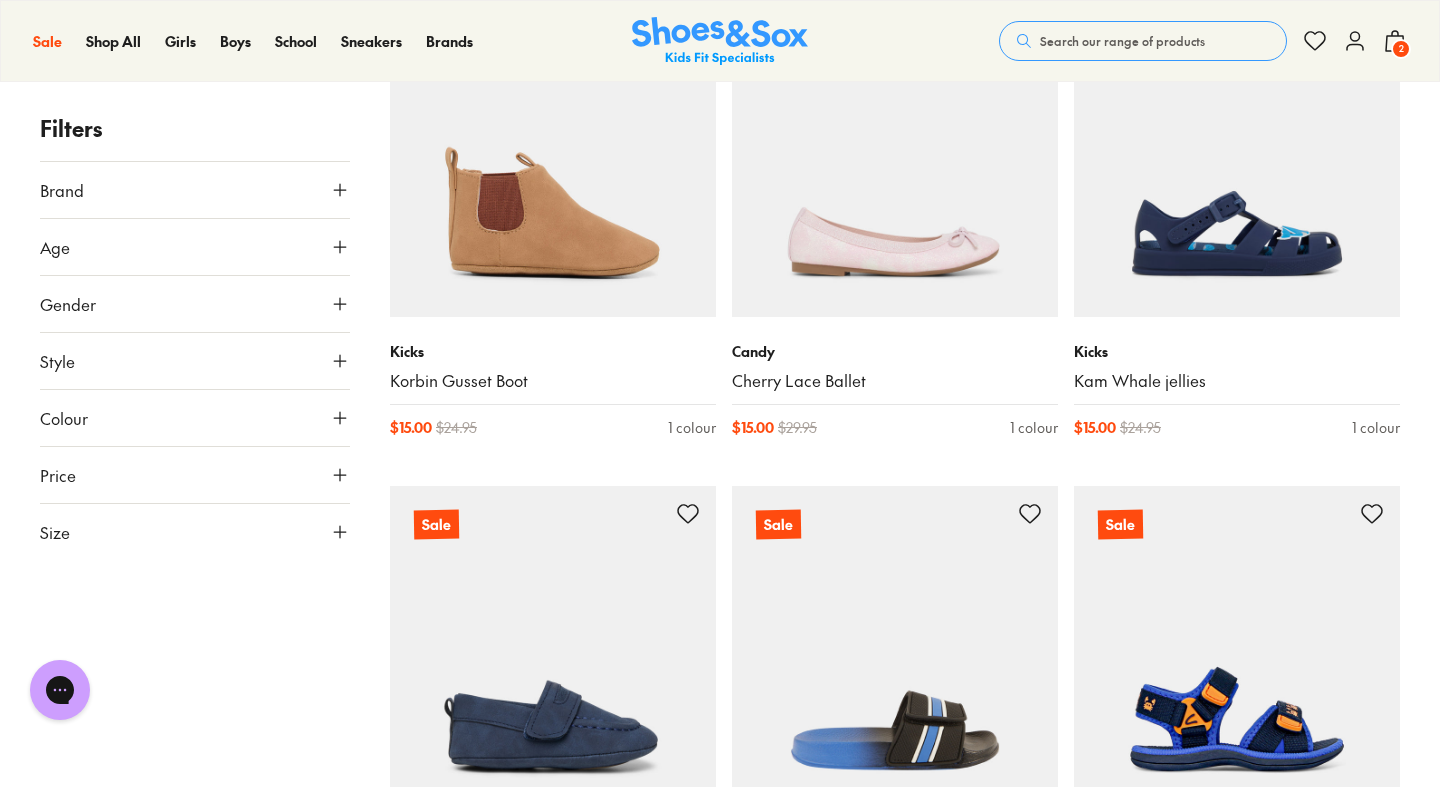 scroll, scrollTop: 2444, scrollLeft: 0, axis: vertical 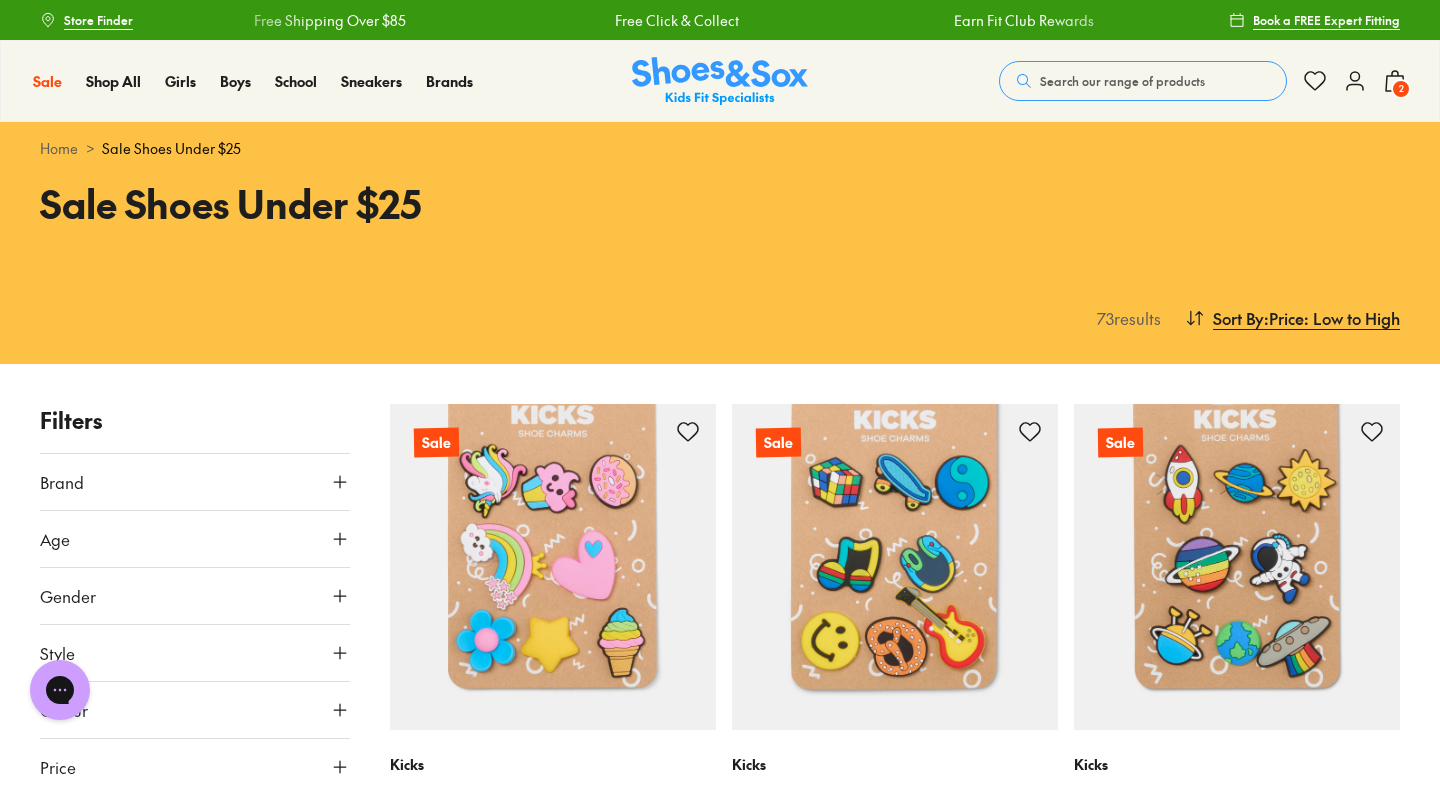 click 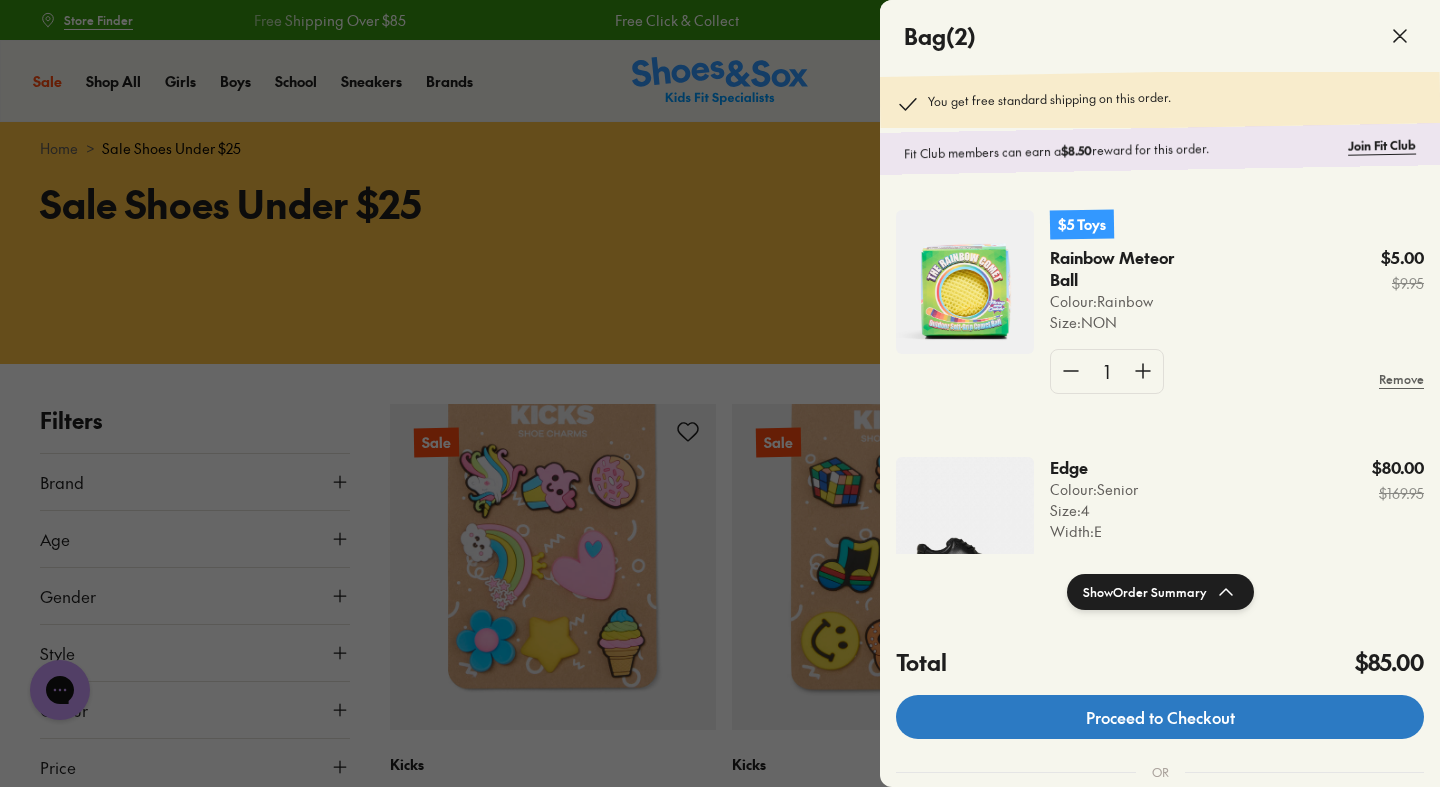 click on "Proceed to Checkout" 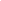 scroll, scrollTop: 0, scrollLeft: 0, axis: both 